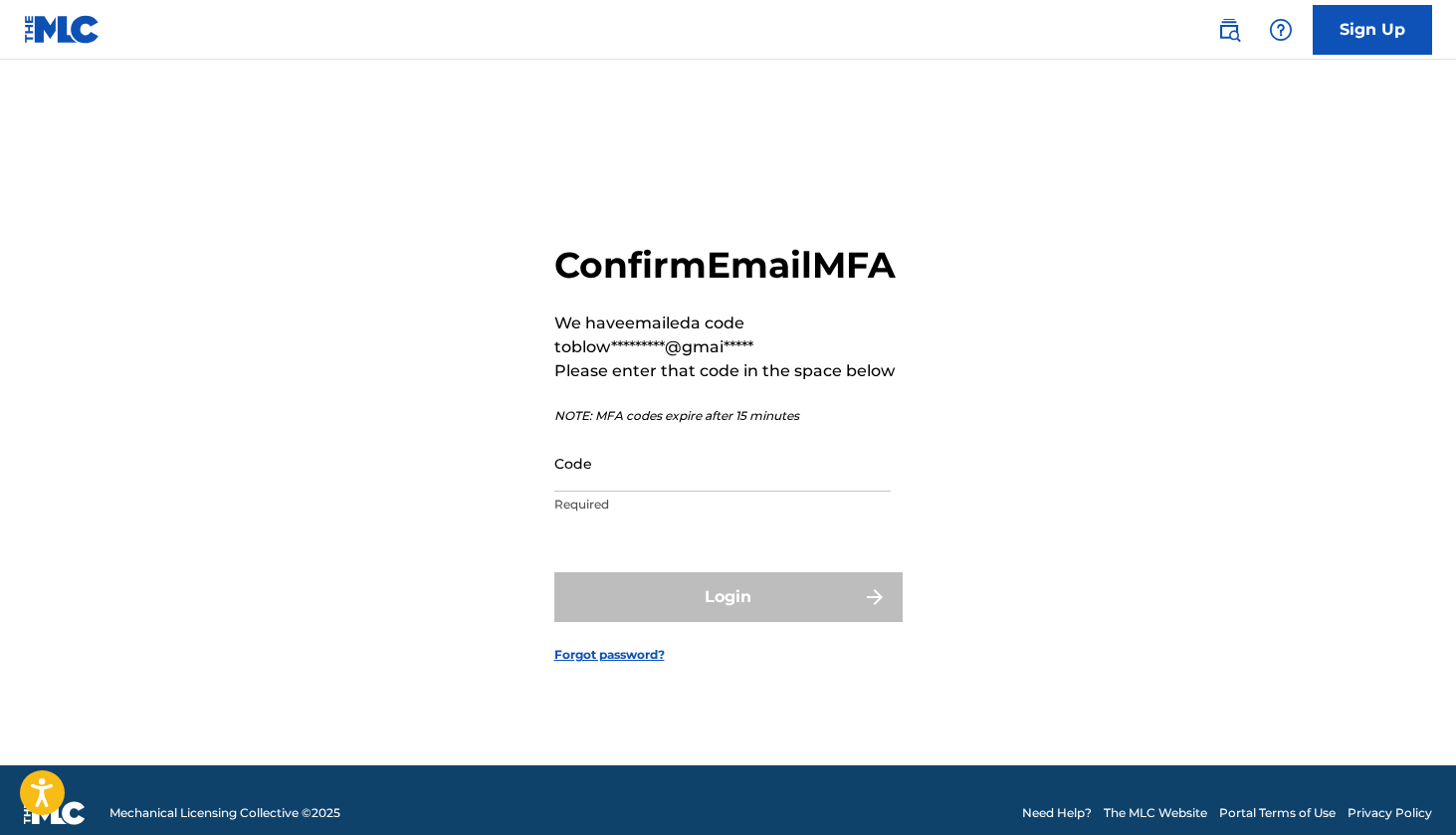 scroll, scrollTop: 0, scrollLeft: 0, axis: both 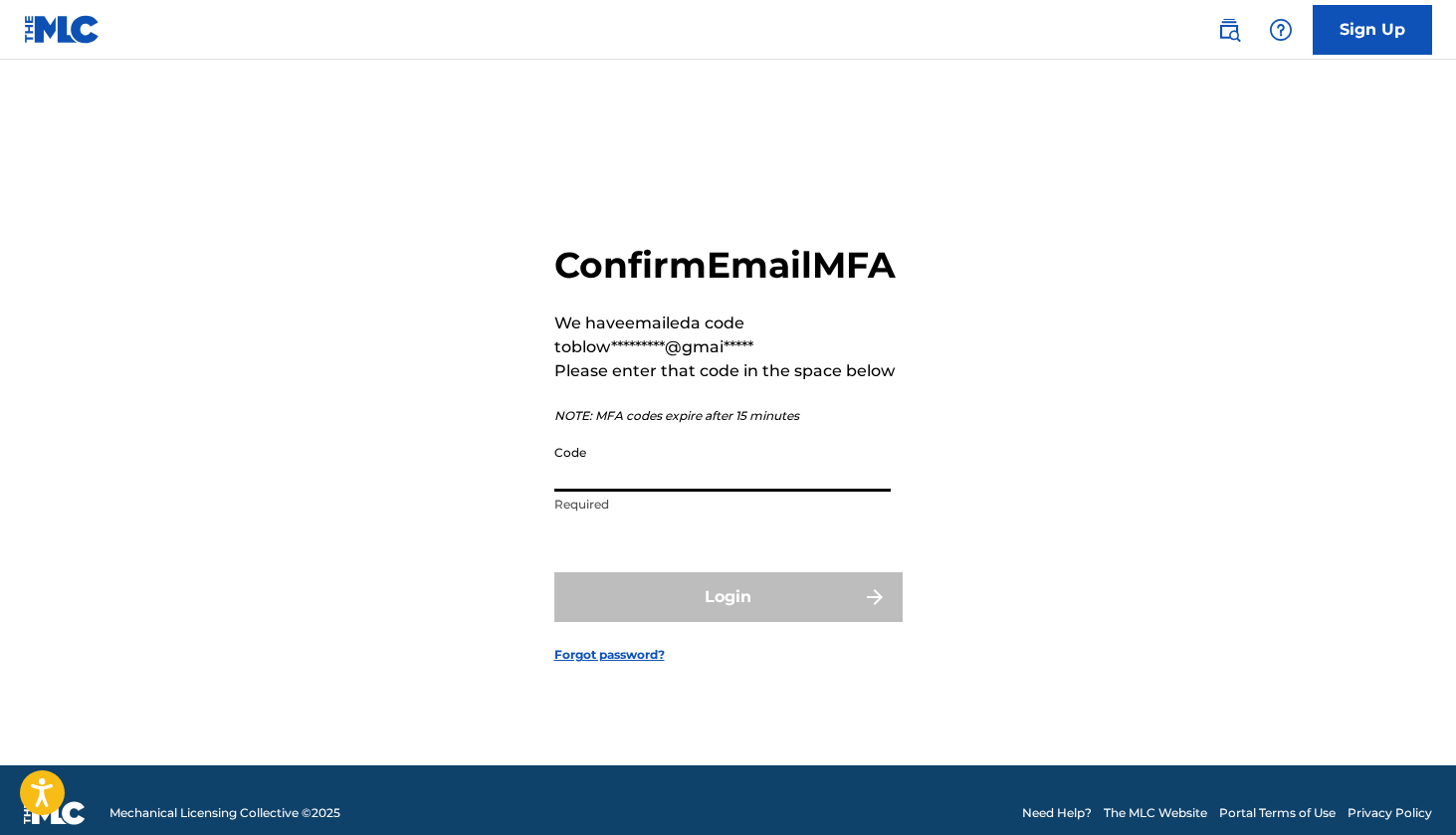 click on "Code" at bounding box center (723, 463) 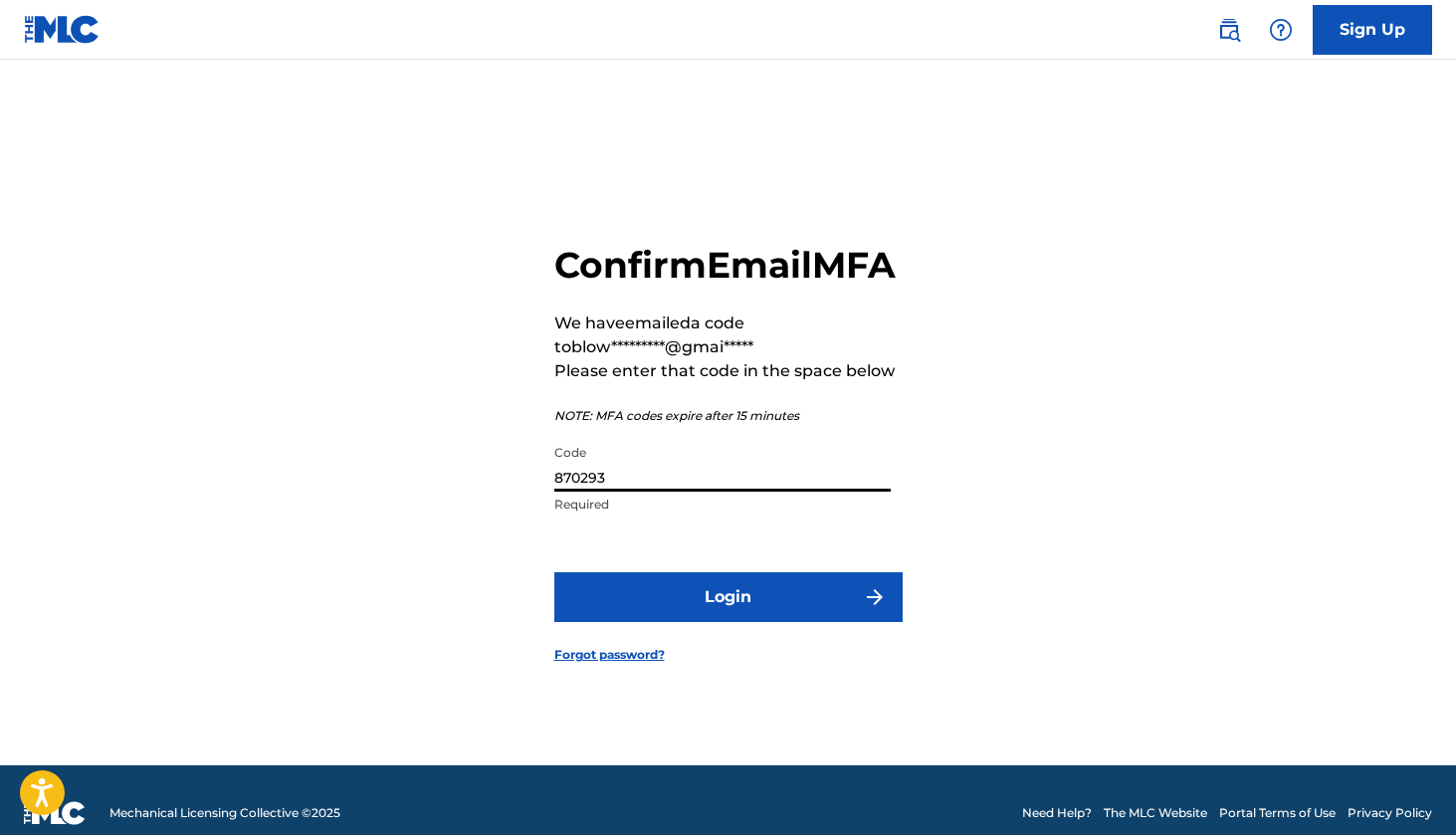 type on "870293" 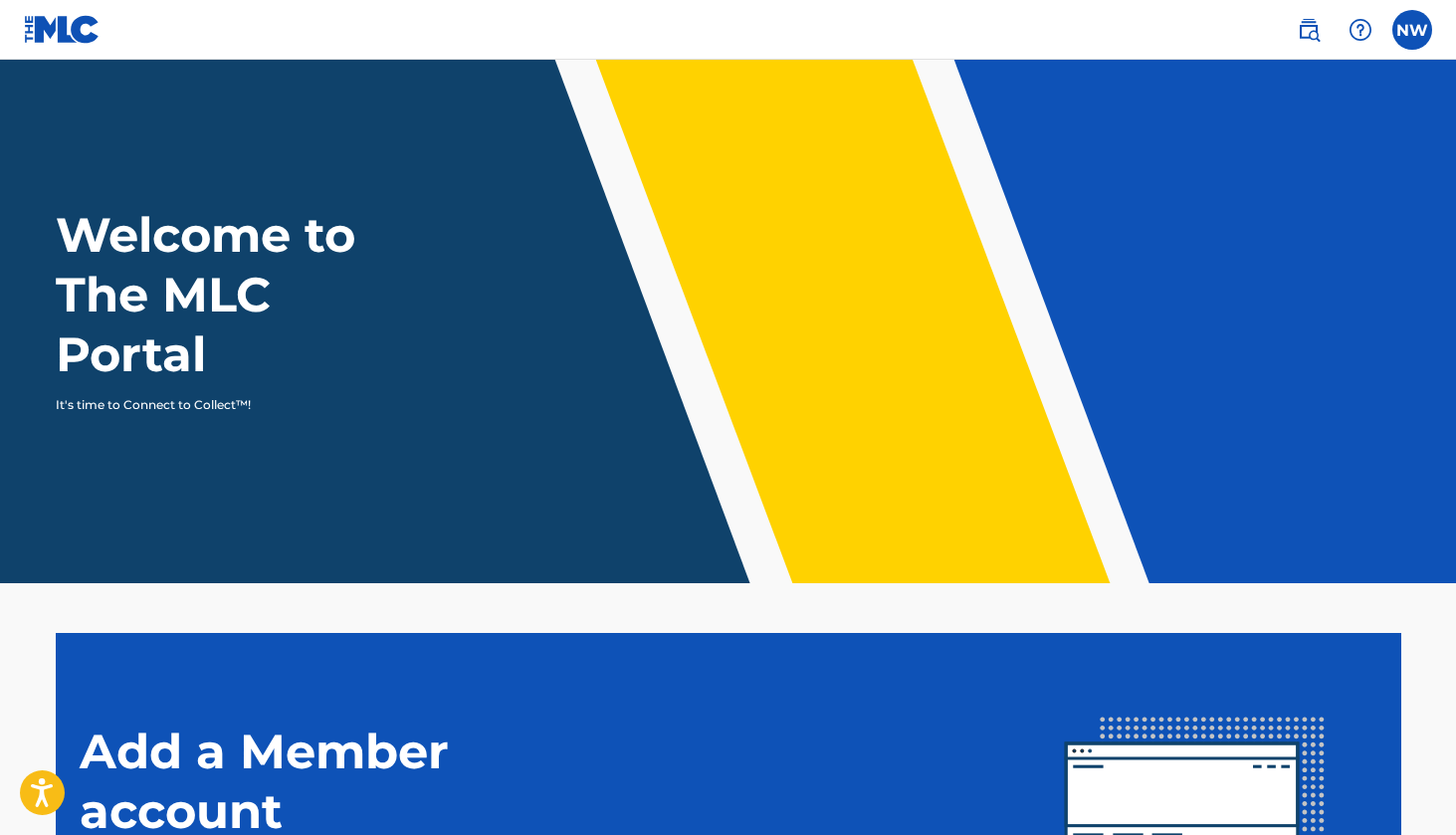 scroll, scrollTop: 0, scrollLeft: 0, axis: both 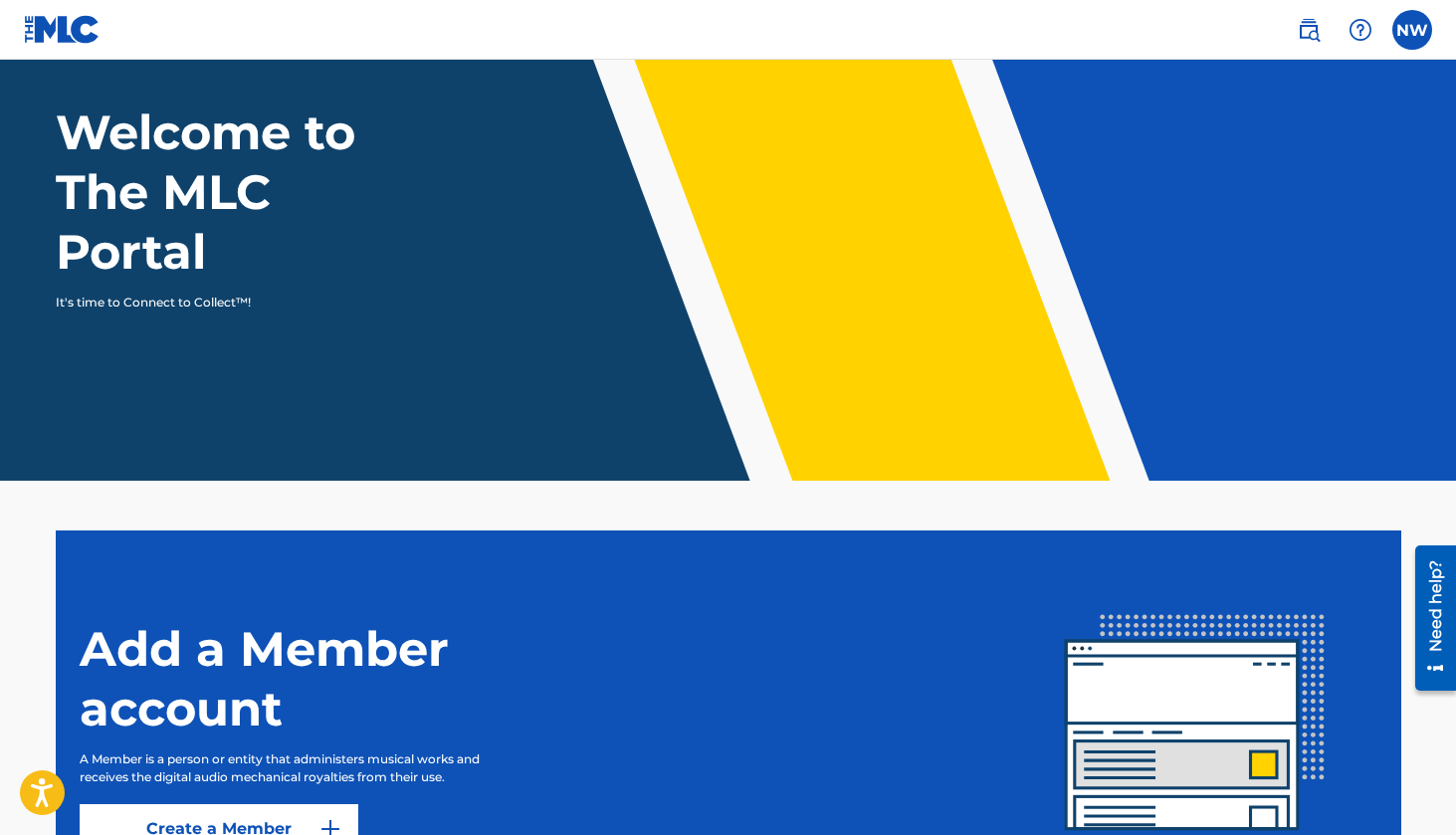 click at bounding box center (1412, 30) 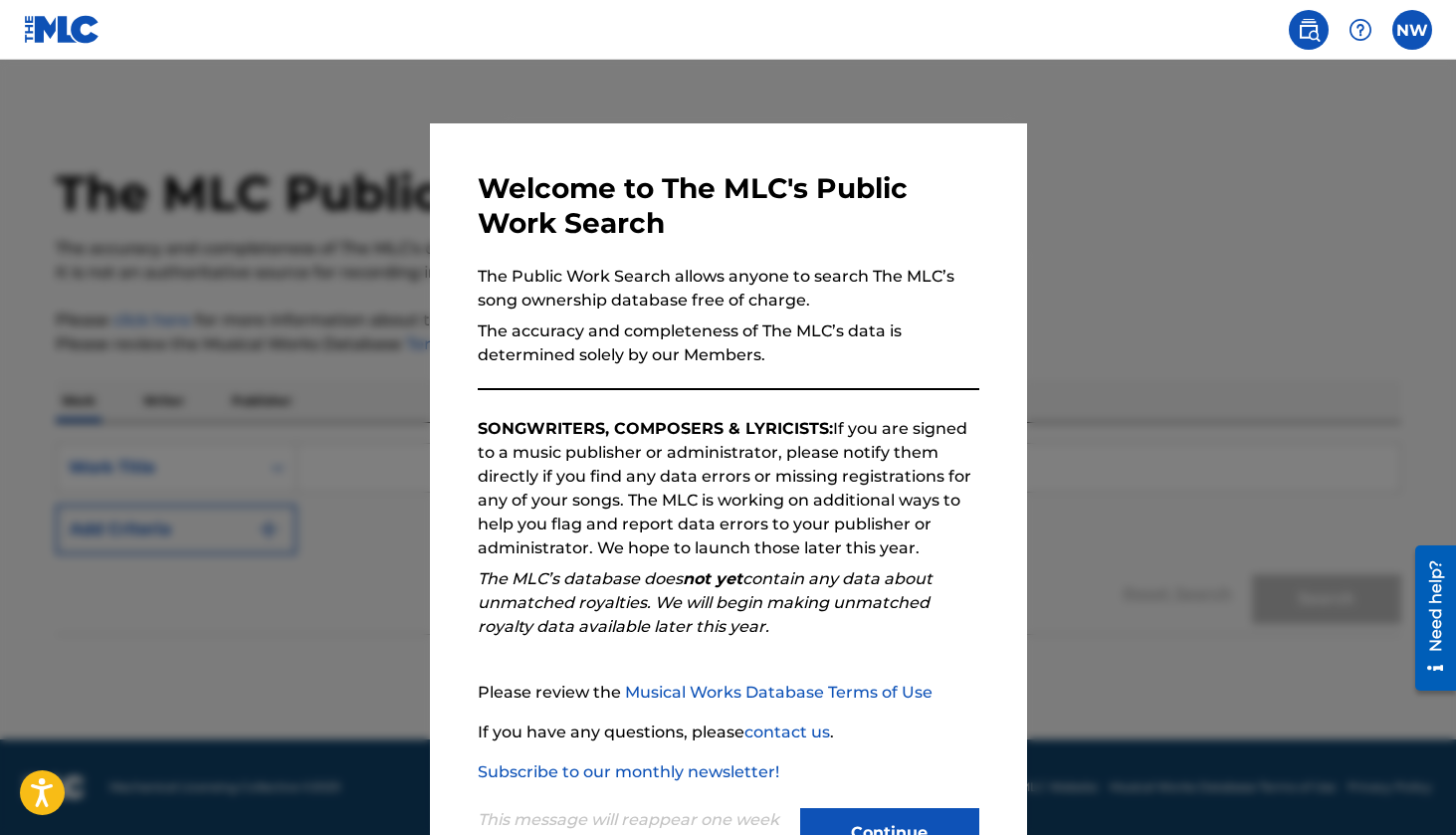 click on "NW NW [PERSON_NAME] [EMAIL_ADDRESS][DOMAIN_NAME] Profile Log out" at bounding box center [728, 30] 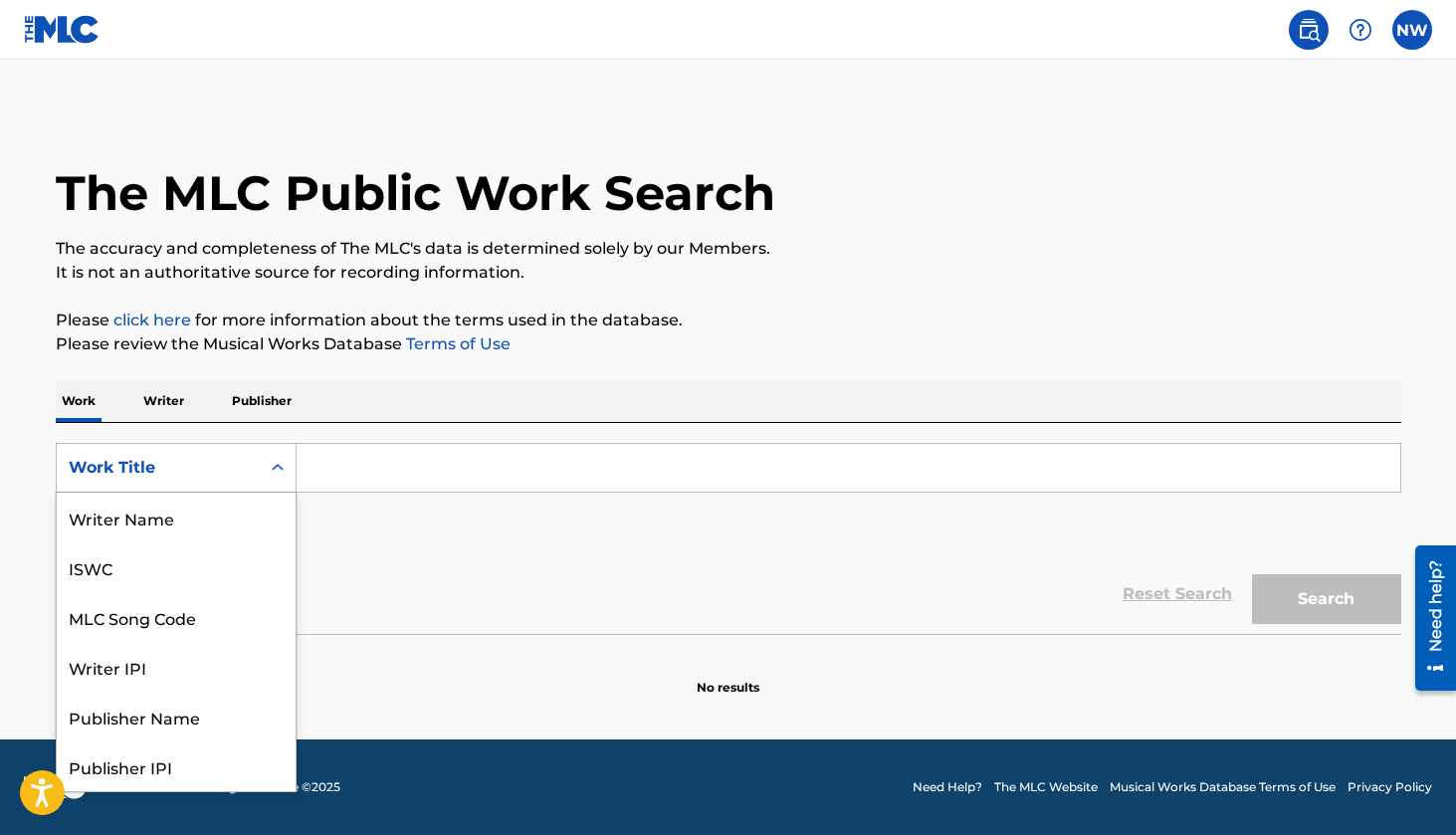 scroll, scrollTop: 100, scrollLeft: 0, axis: vertical 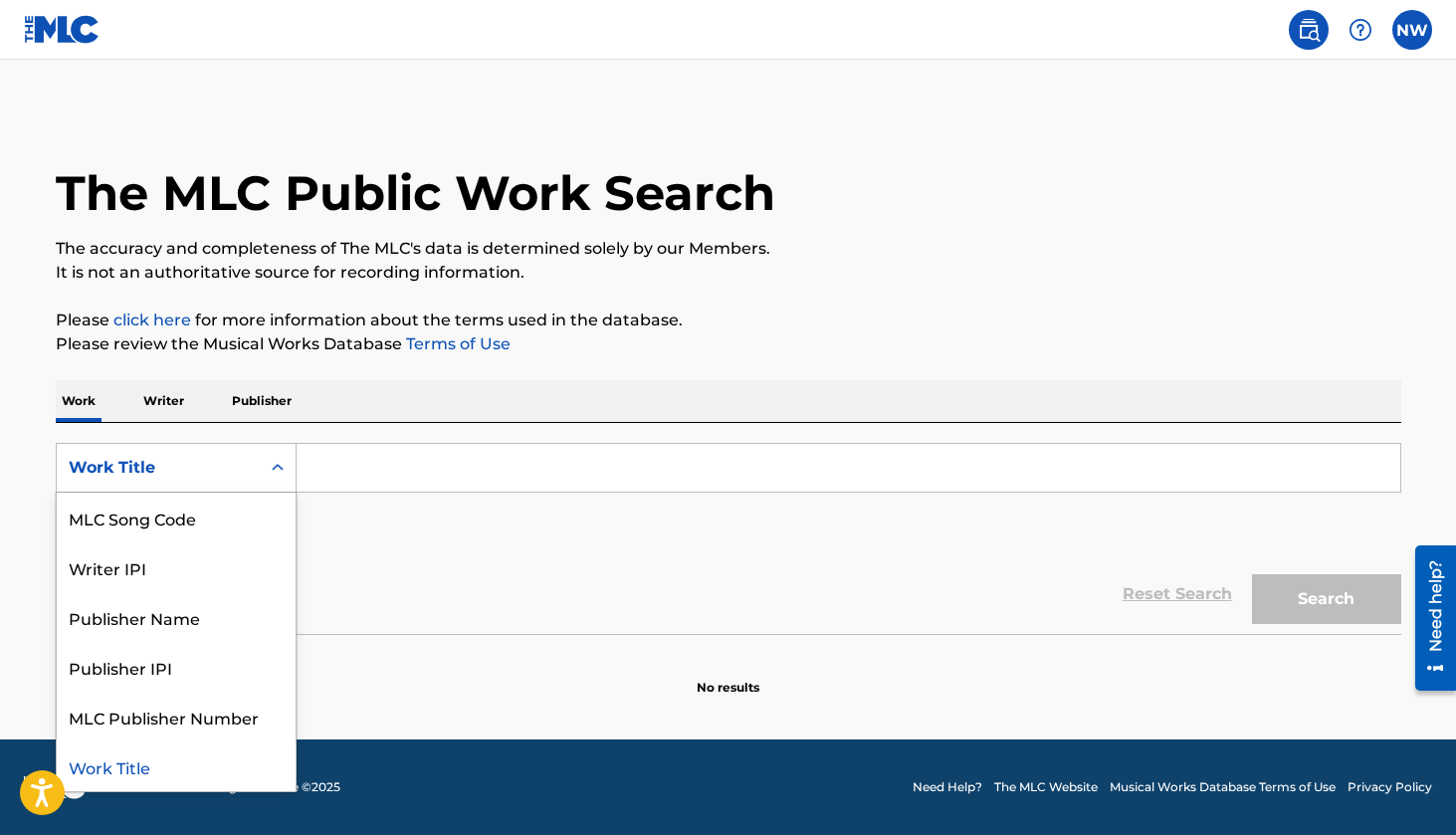 click 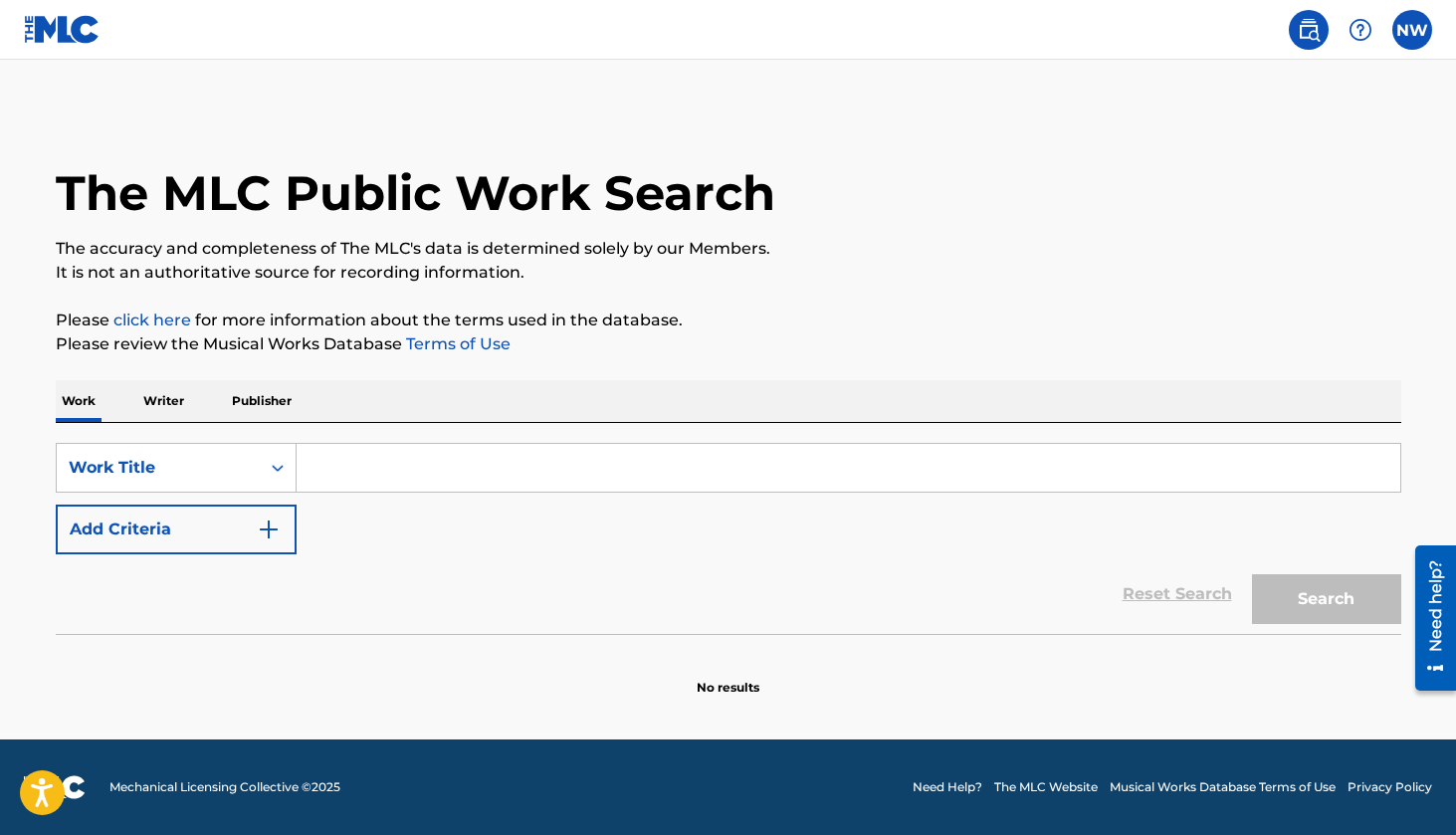 click on "SearchWithCriteriac3be7cd0-4e31-403e-a36f-f7bf2d43ed57 Work Title Add Criteria" at bounding box center (728, 499) 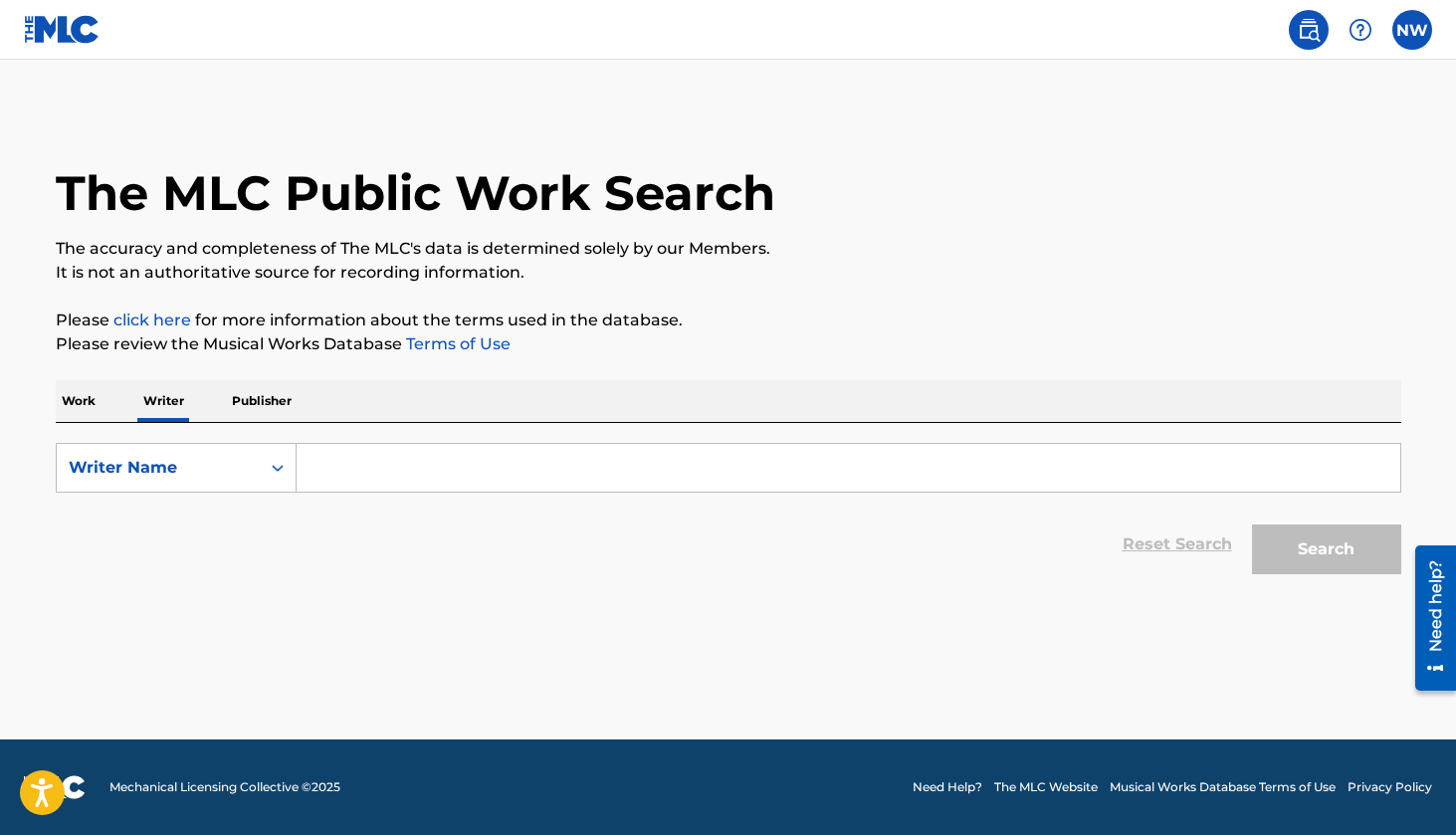 click at bounding box center [848, 468] 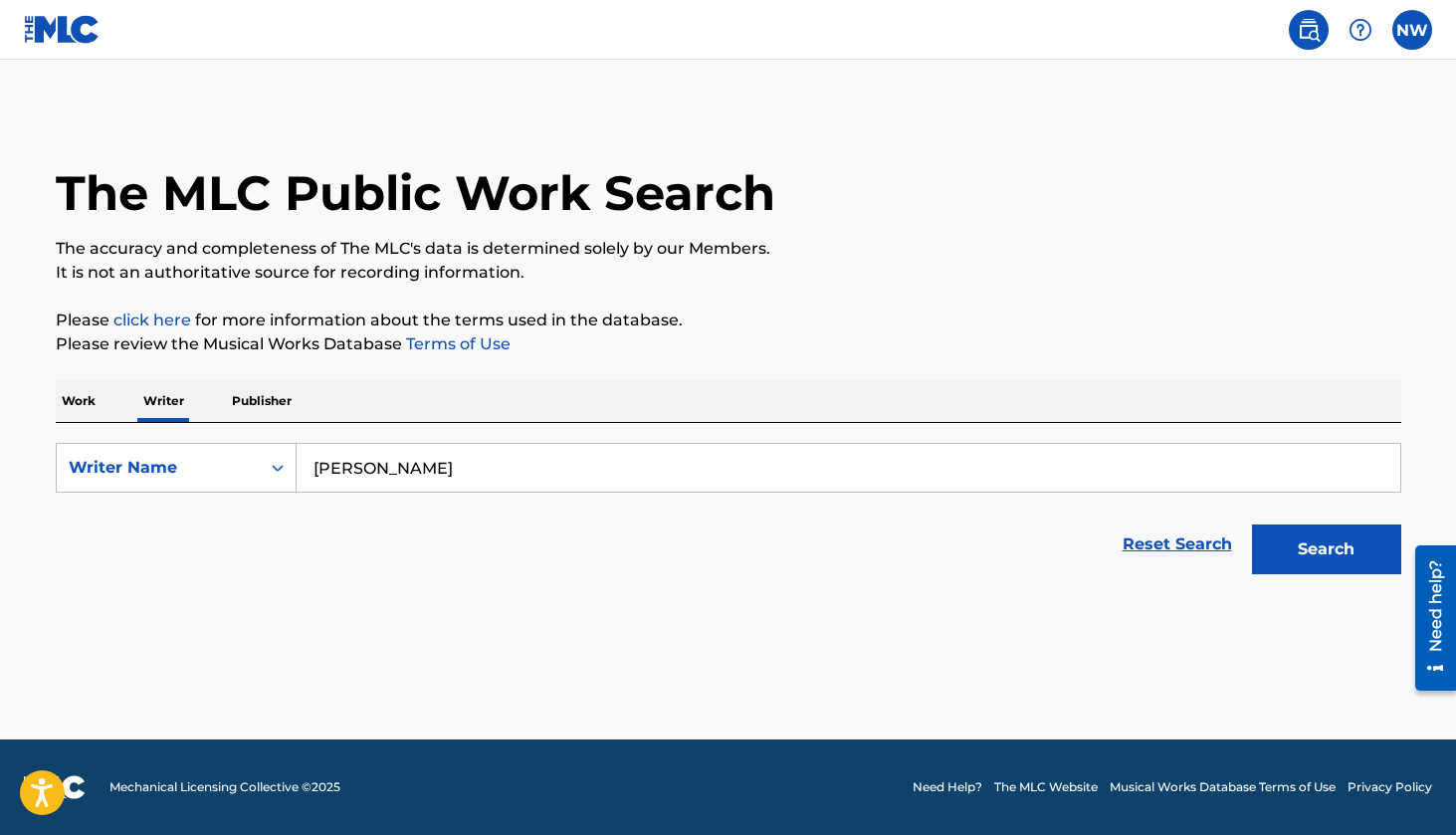 type on "[PERSON_NAME]" 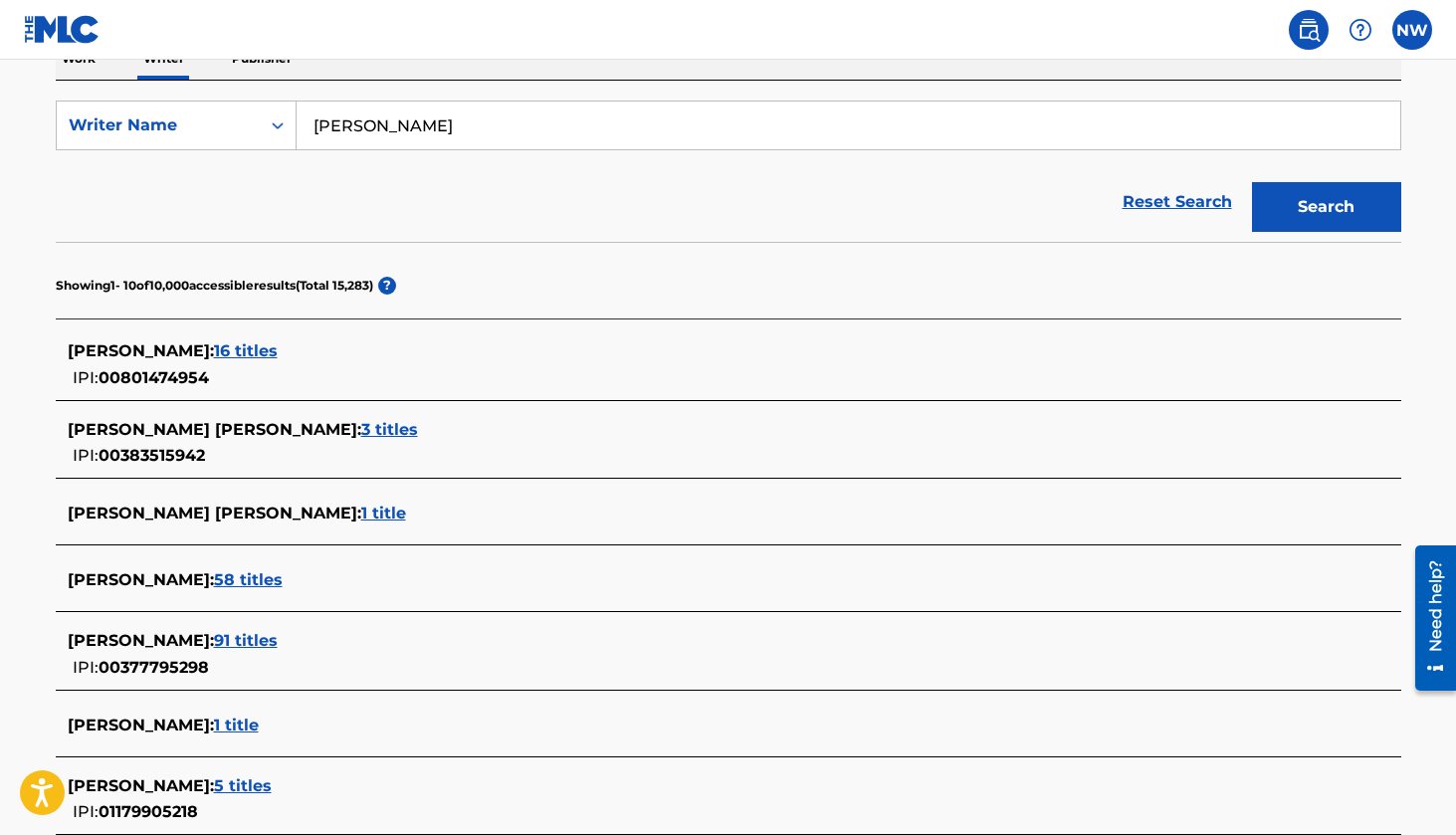 scroll, scrollTop: 357, scrollLeft: 0, axis: vertical 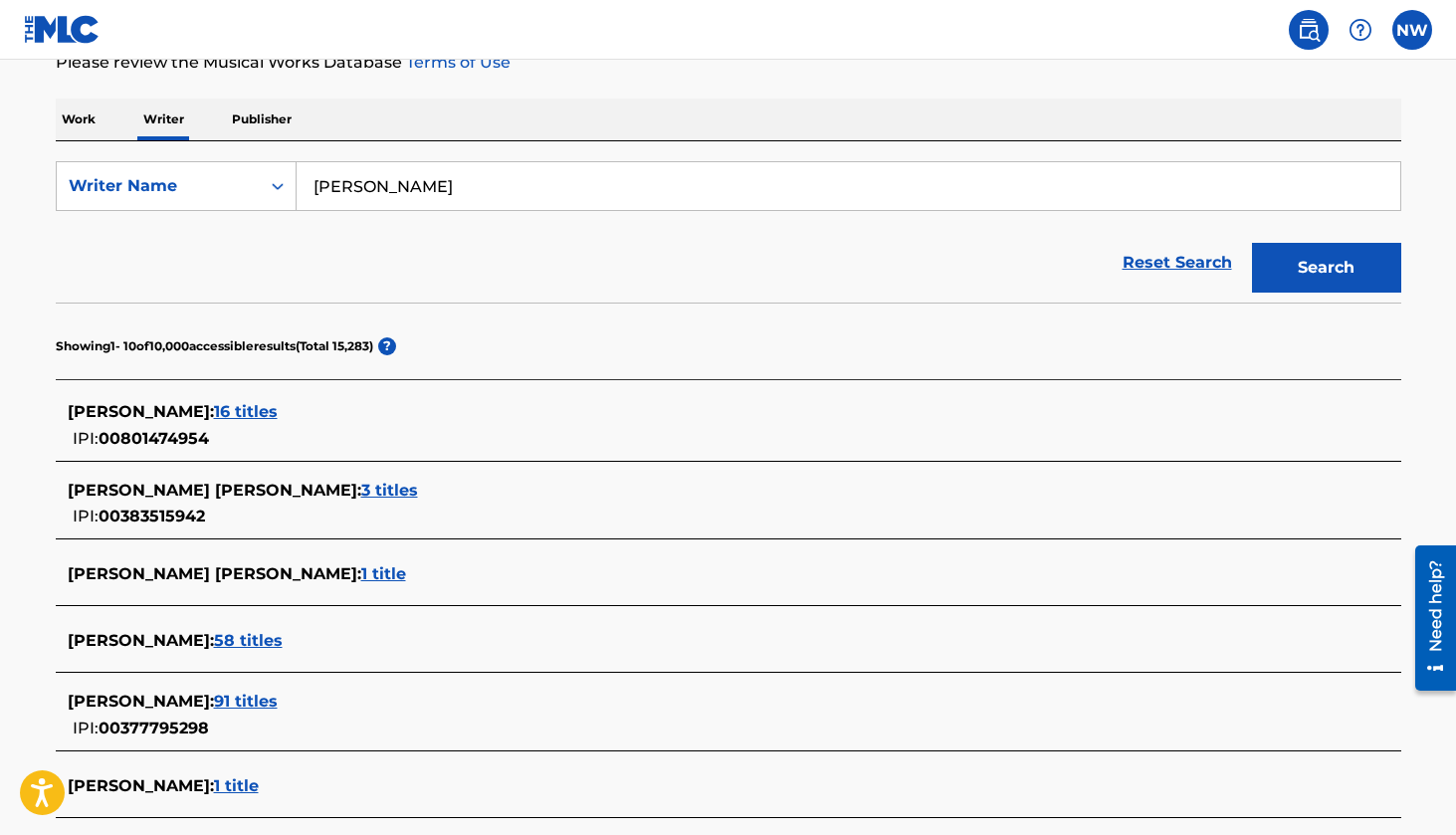 click on "16 titles" at bounding box center (246, 411) 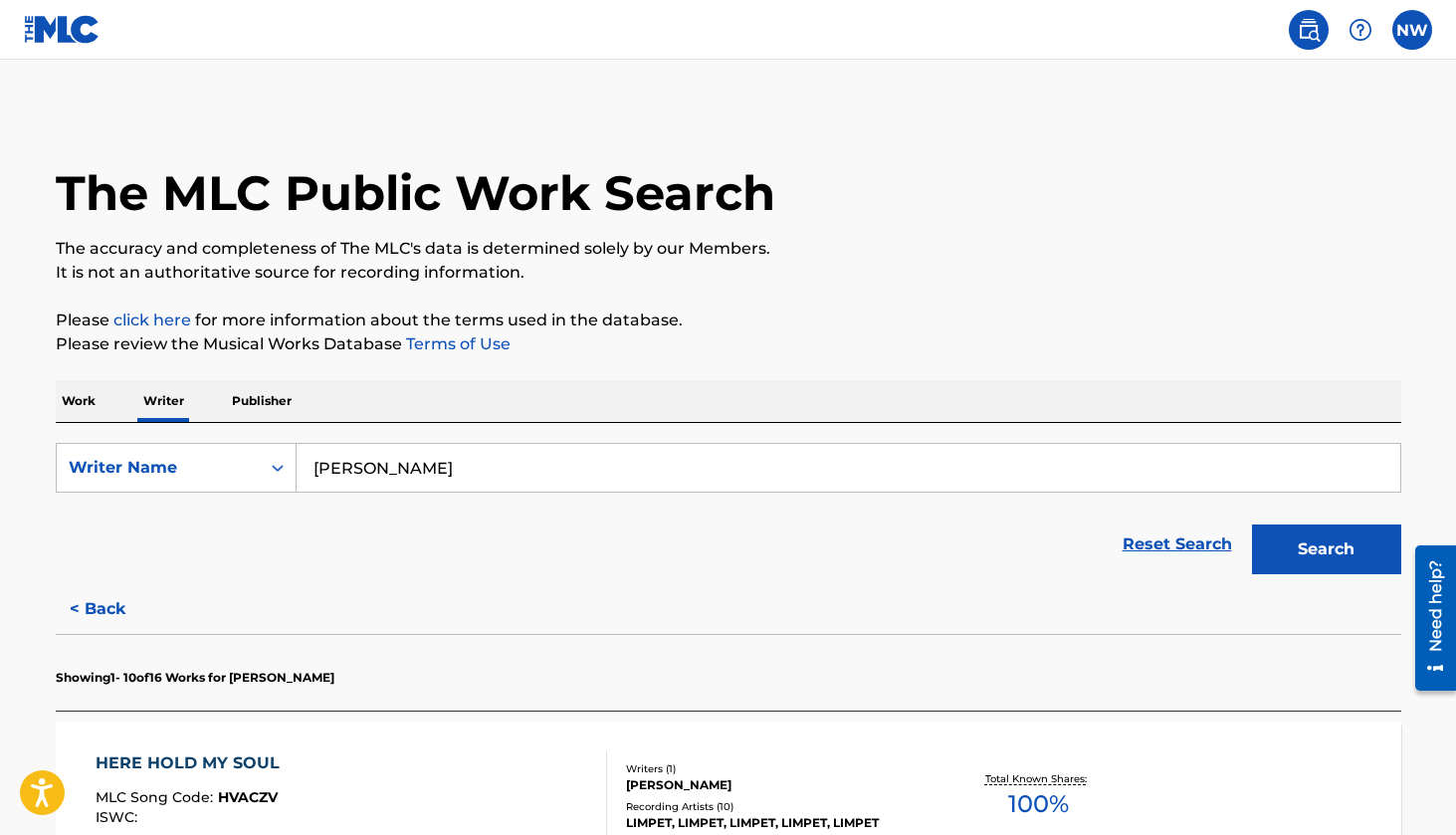scroll, scrollTop: 0, scrollLeft: 0, axis: both 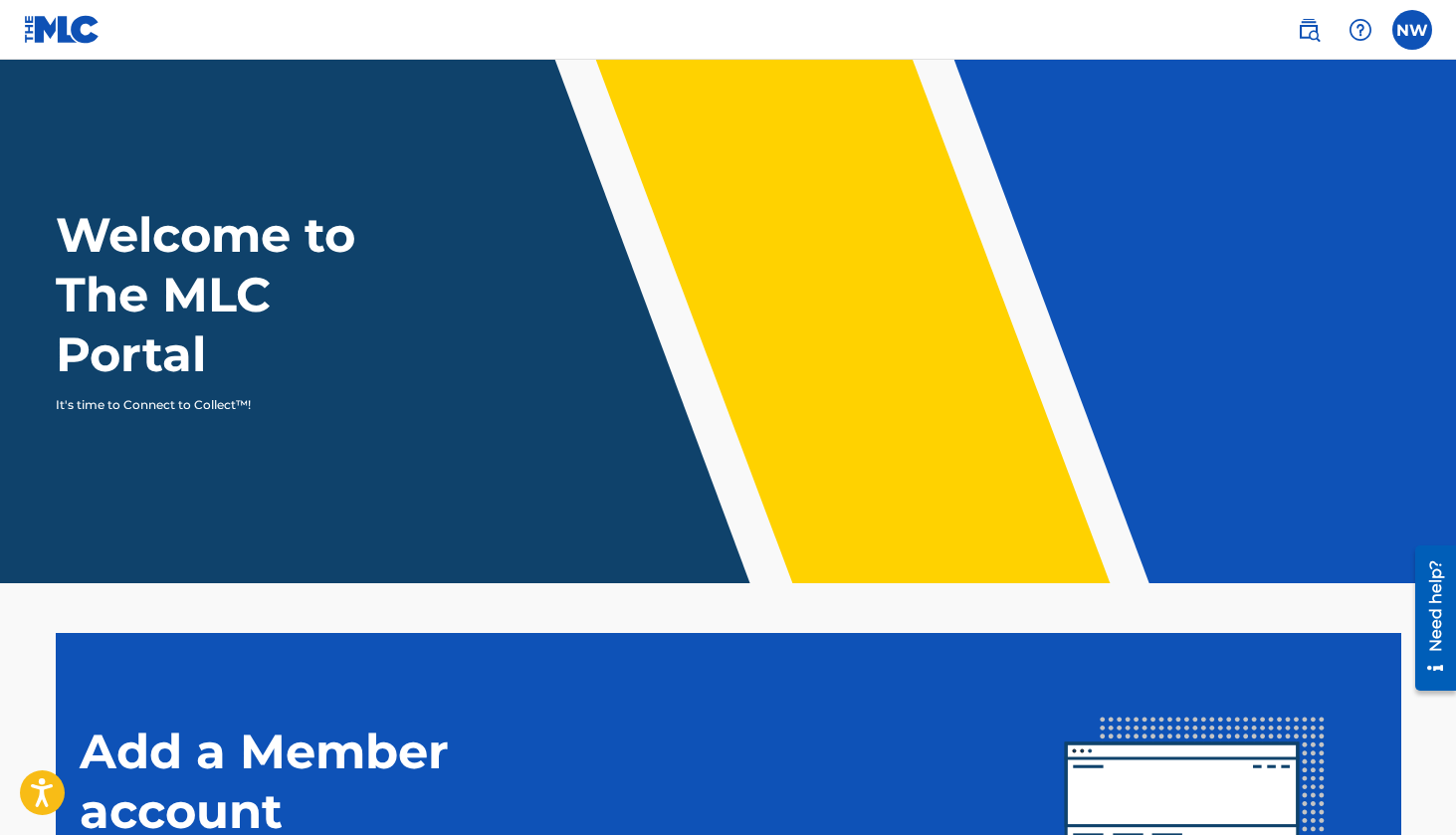 click at bounding box center [62, 29] 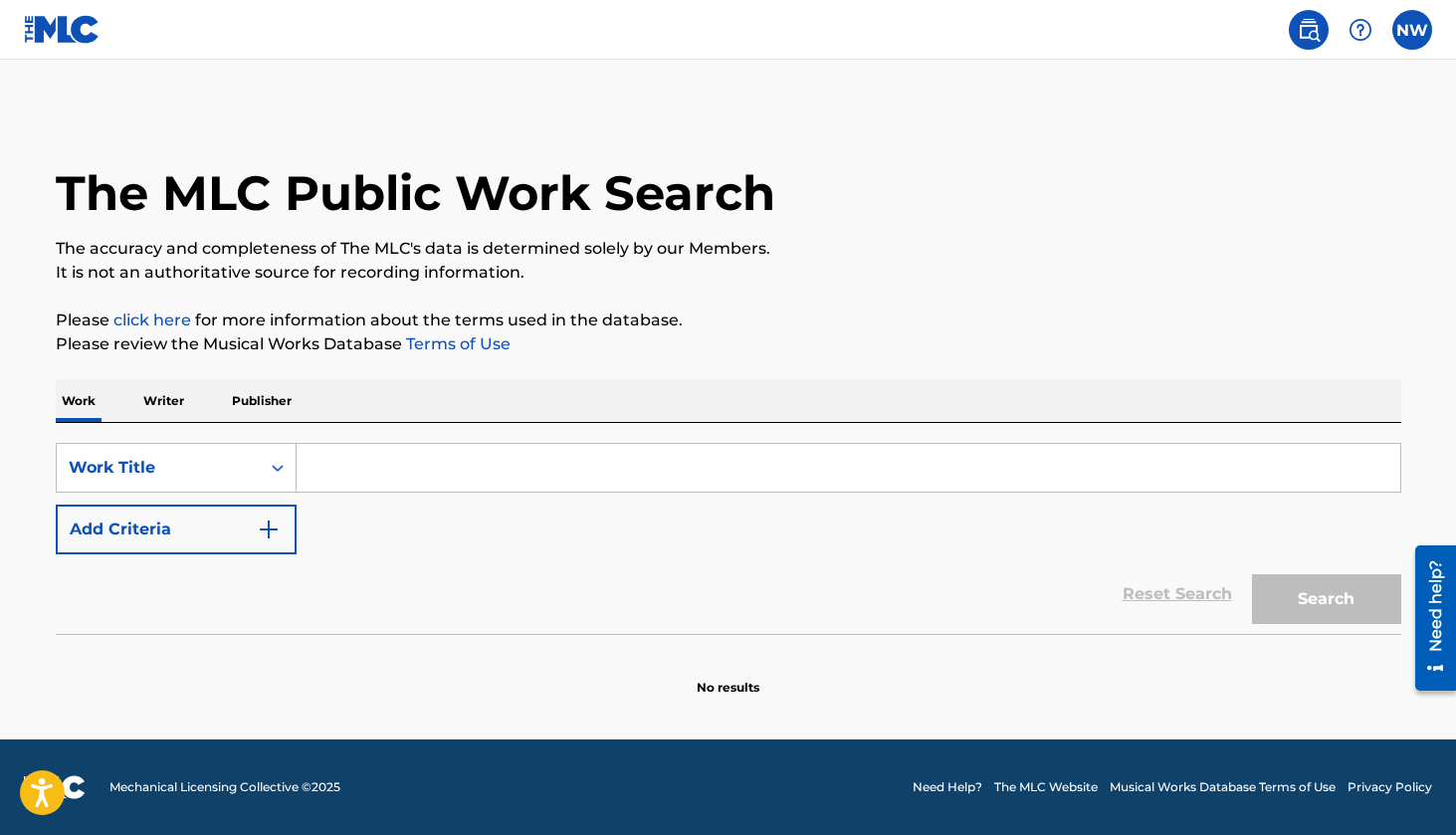 click on "Writer" at bounding box center [163, 401] 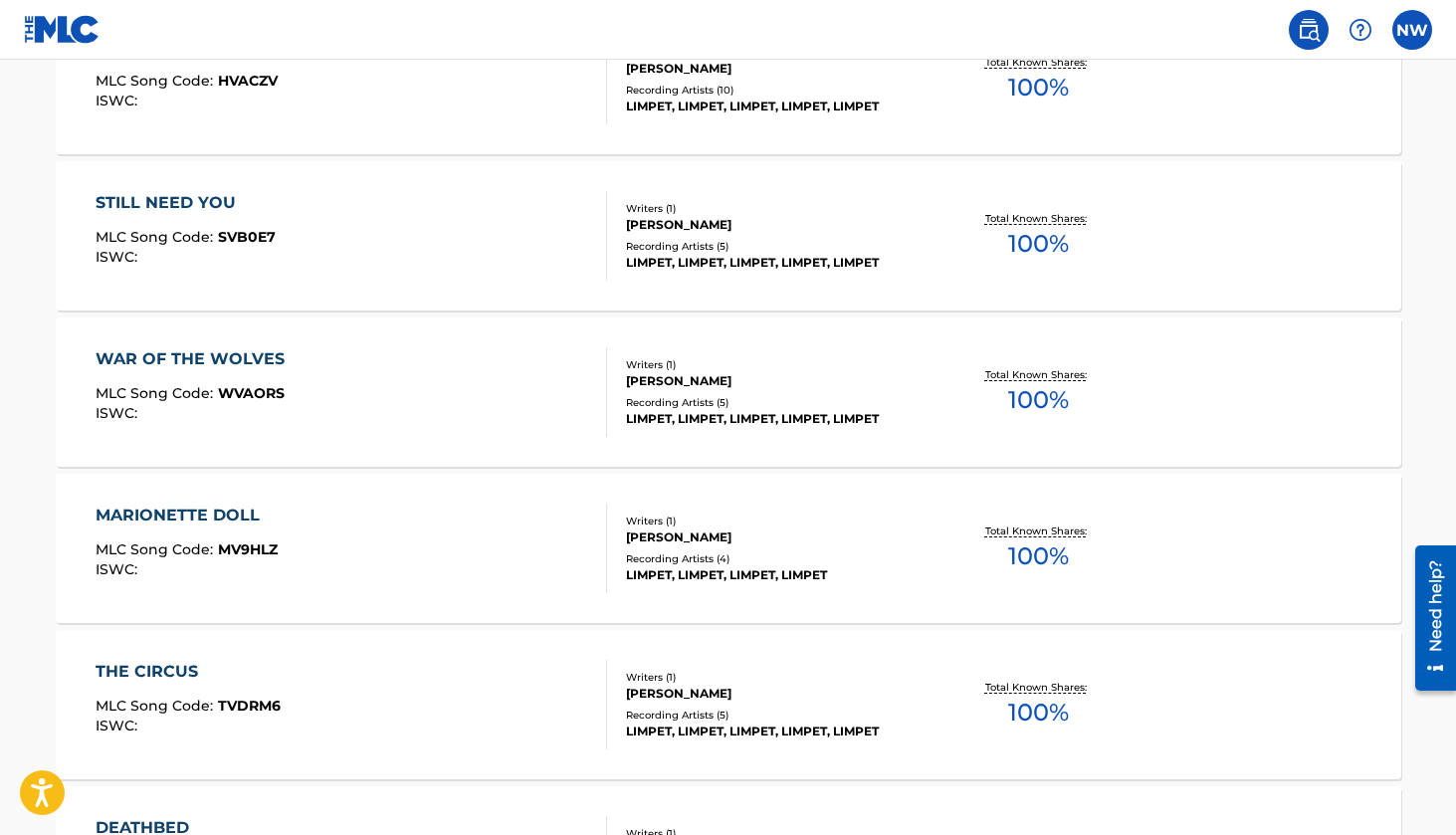 scroll, scrollTop: 758, scrollLeft: 0, axis: vertical 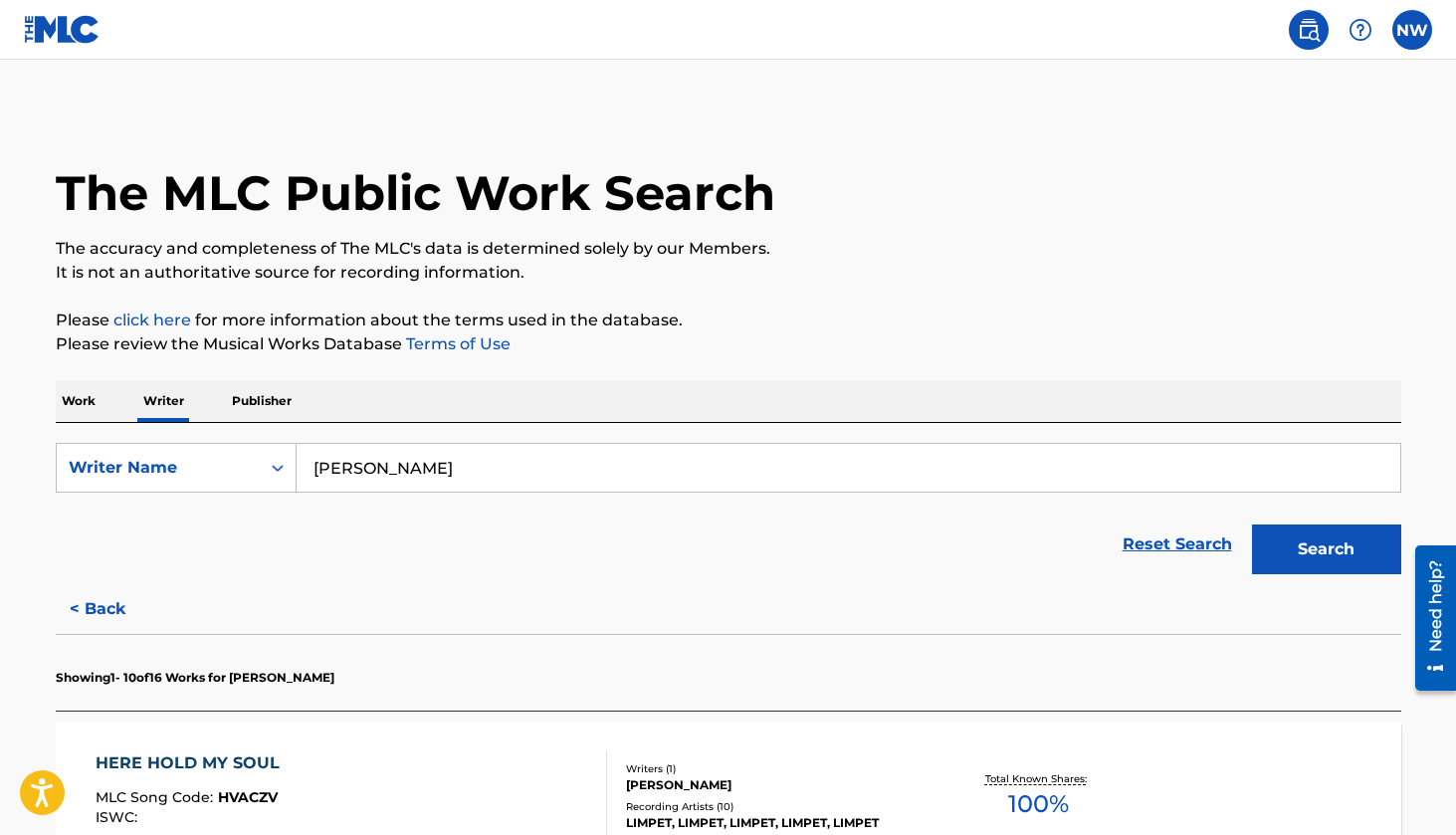click on "< Back" at bounding box center (115, 609) 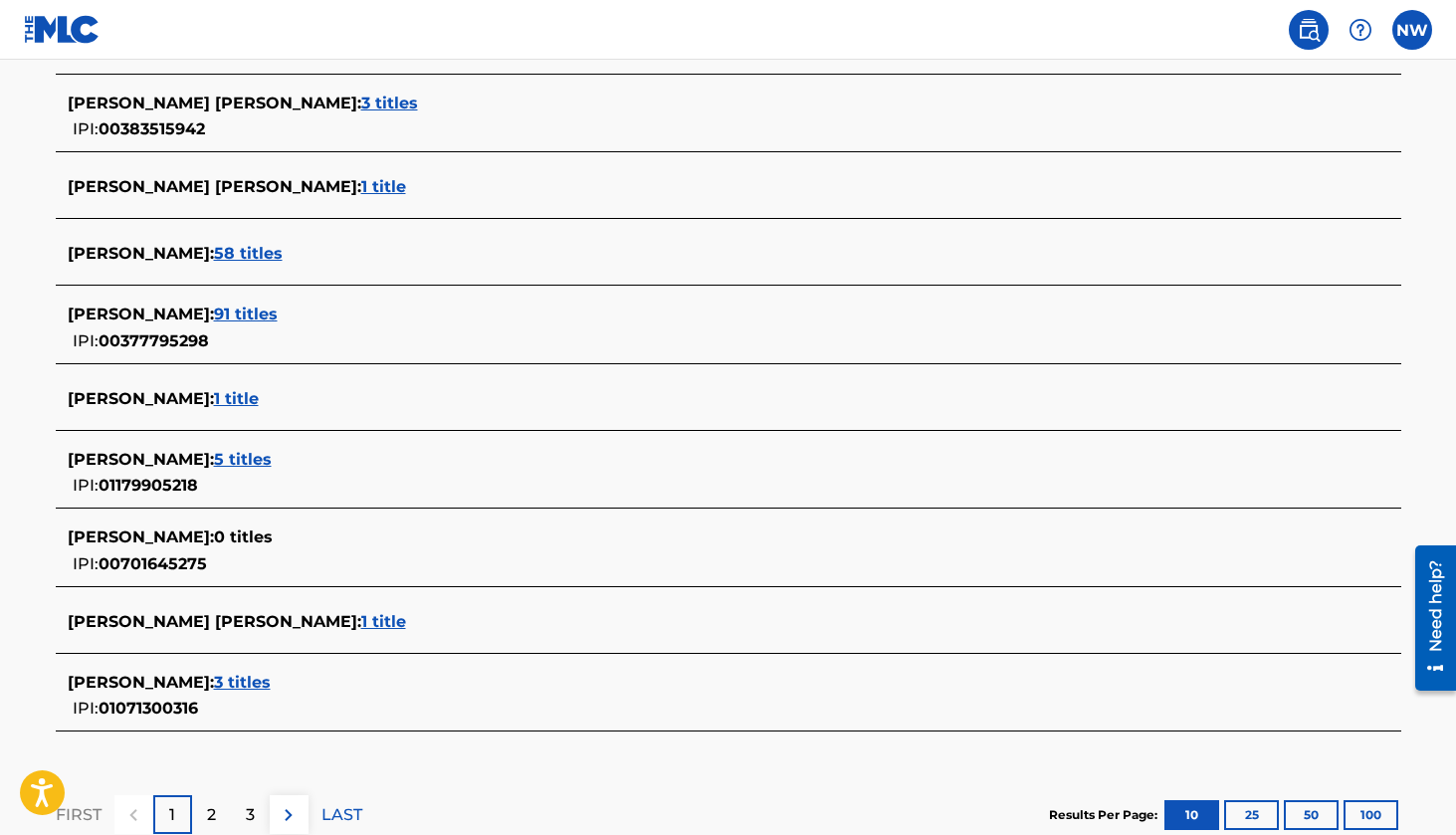 scroll, scrollTop: 668, scrollLeft: 0, axis: vertical 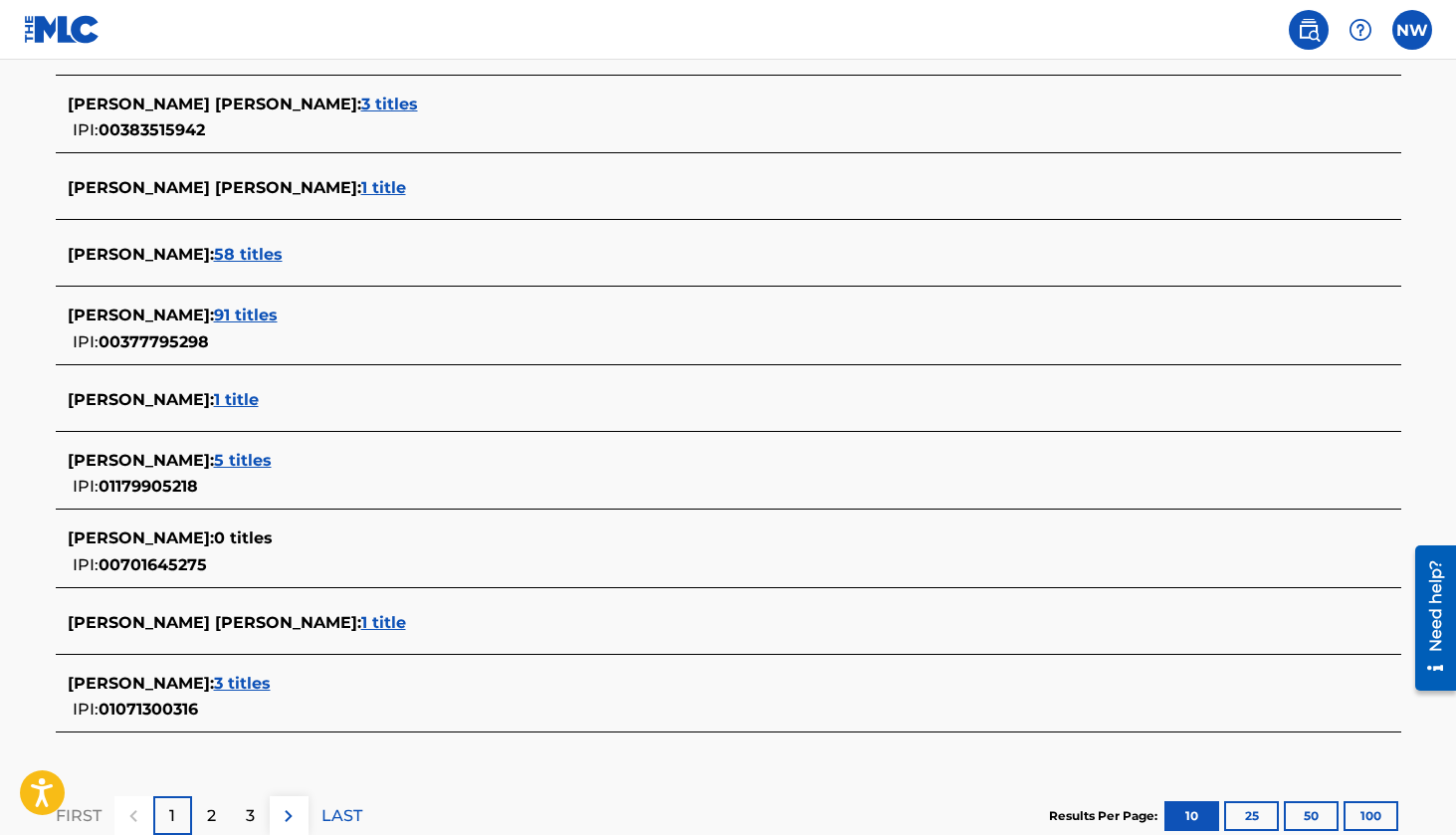 click on "91 titles" at bounding box center [246, 314] 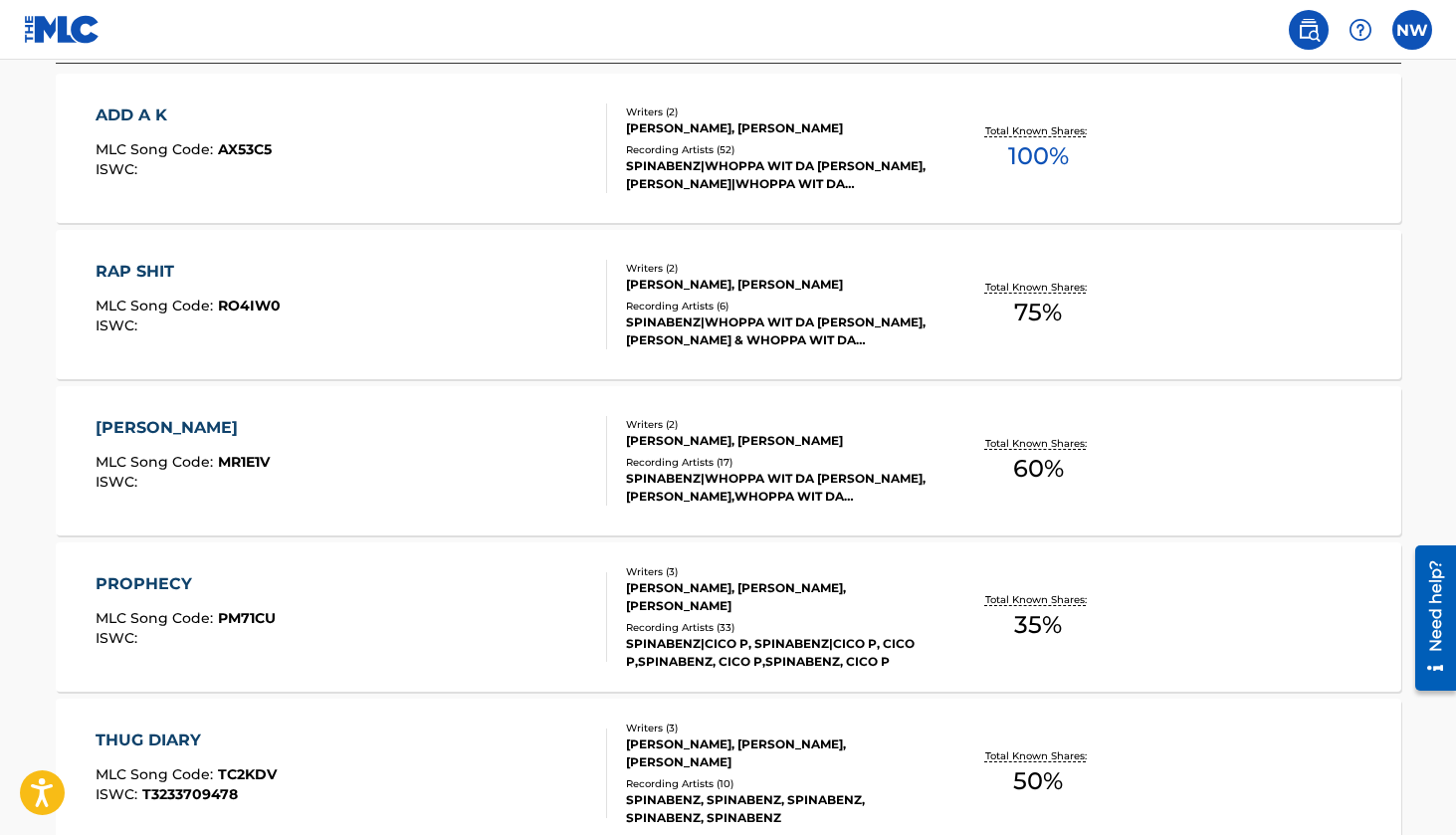 scroll, scrollTop: 669, scrollLeft: 0, axis: vertical 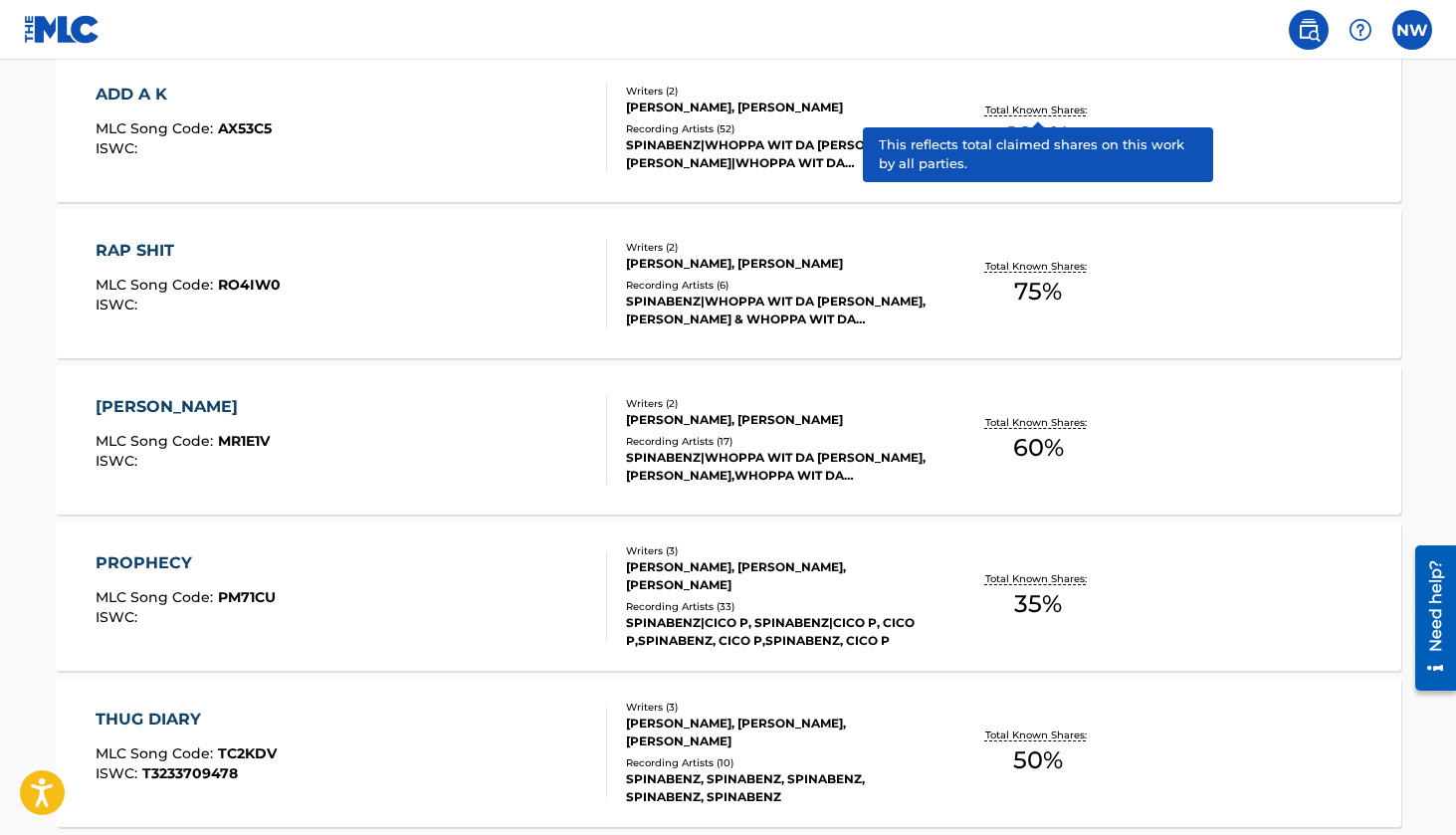 click on "Total Known Shares:" at bounding box center [1038, 109] 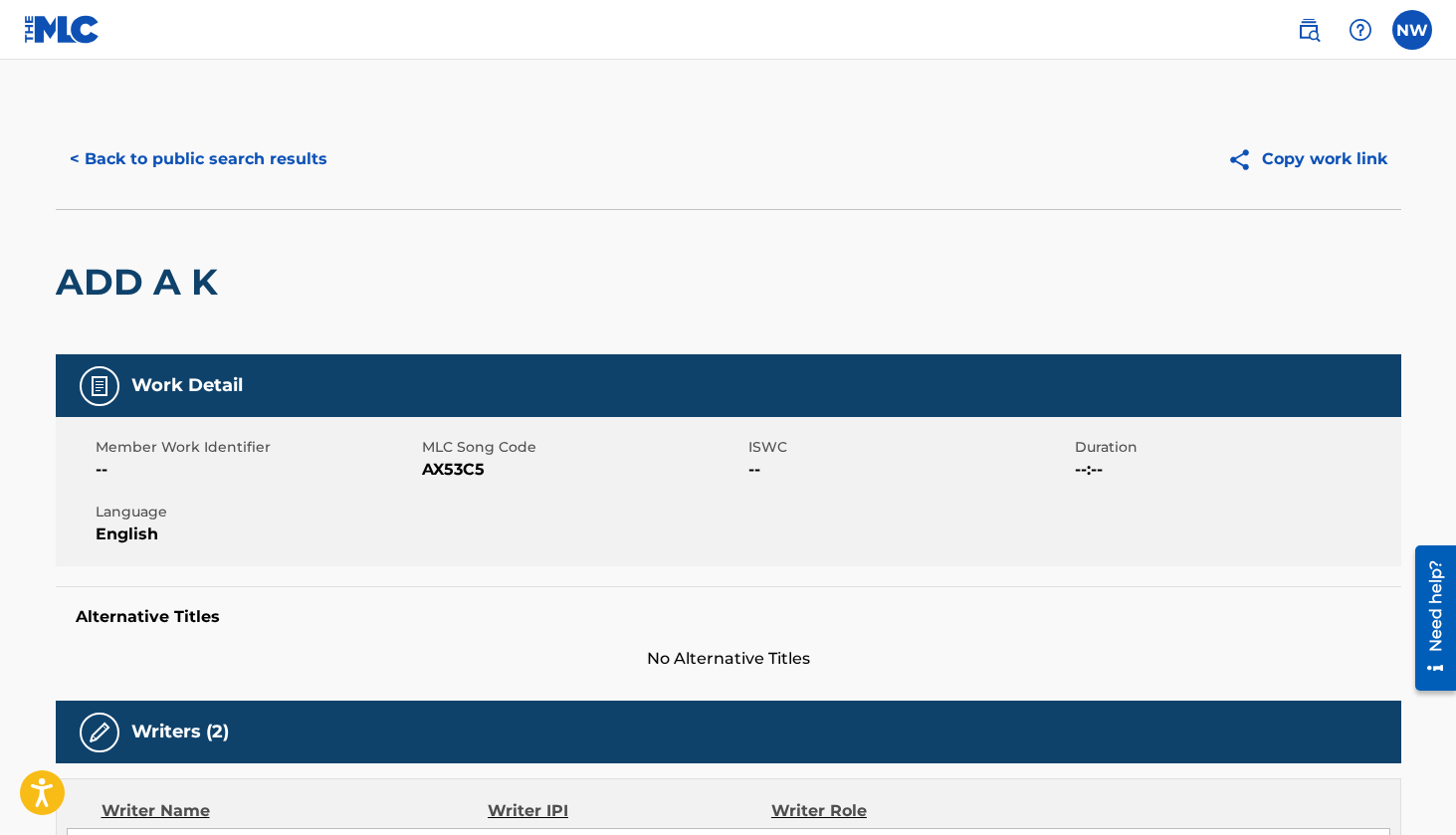 scroll, scrollTop: 0, scrollLeft: 0, axis: both 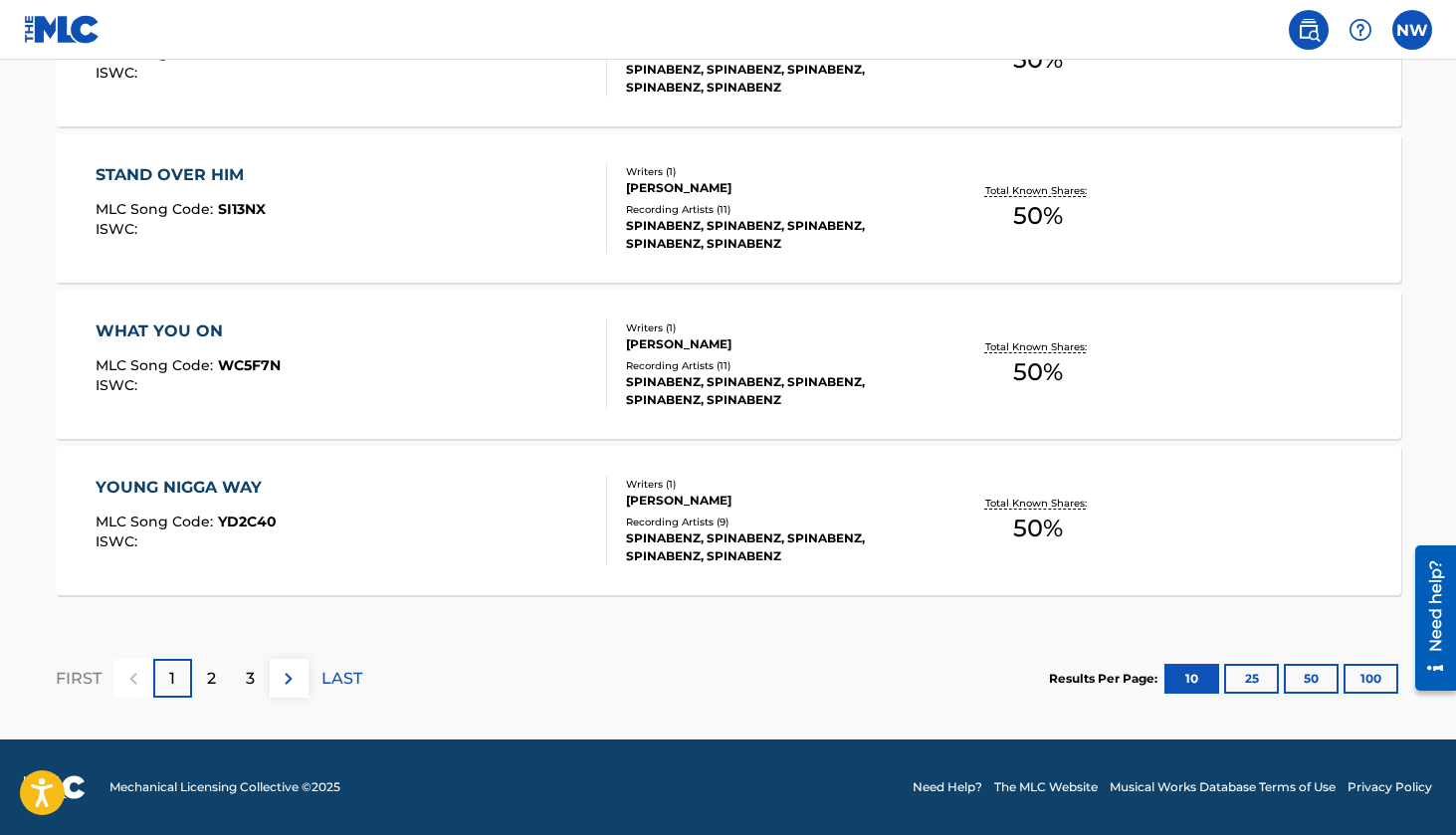 click on "25" at bounding box center [1251, 679] 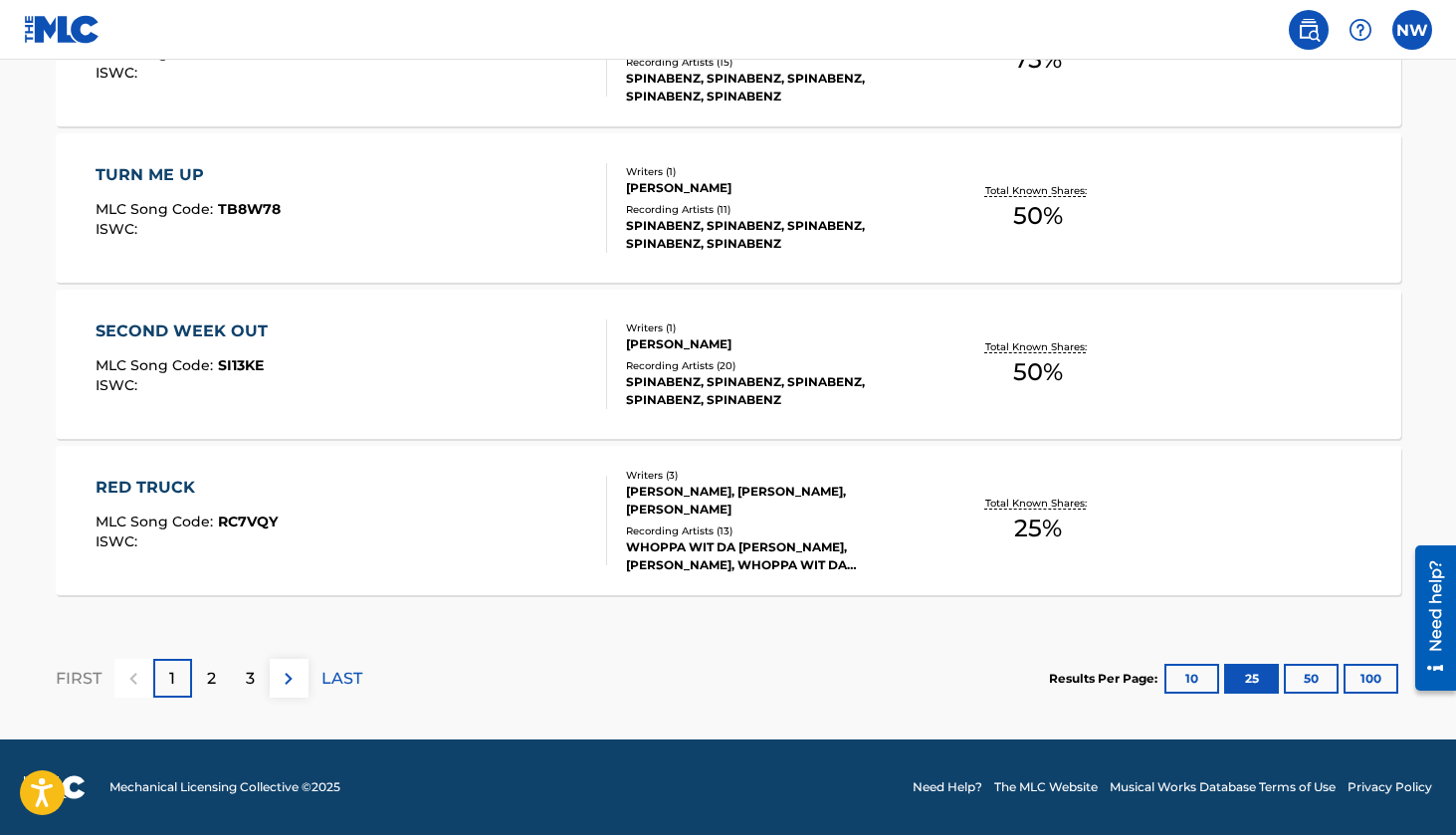 scroll, scrollTop: 4026, scrollLeft: 0, axis: vertical 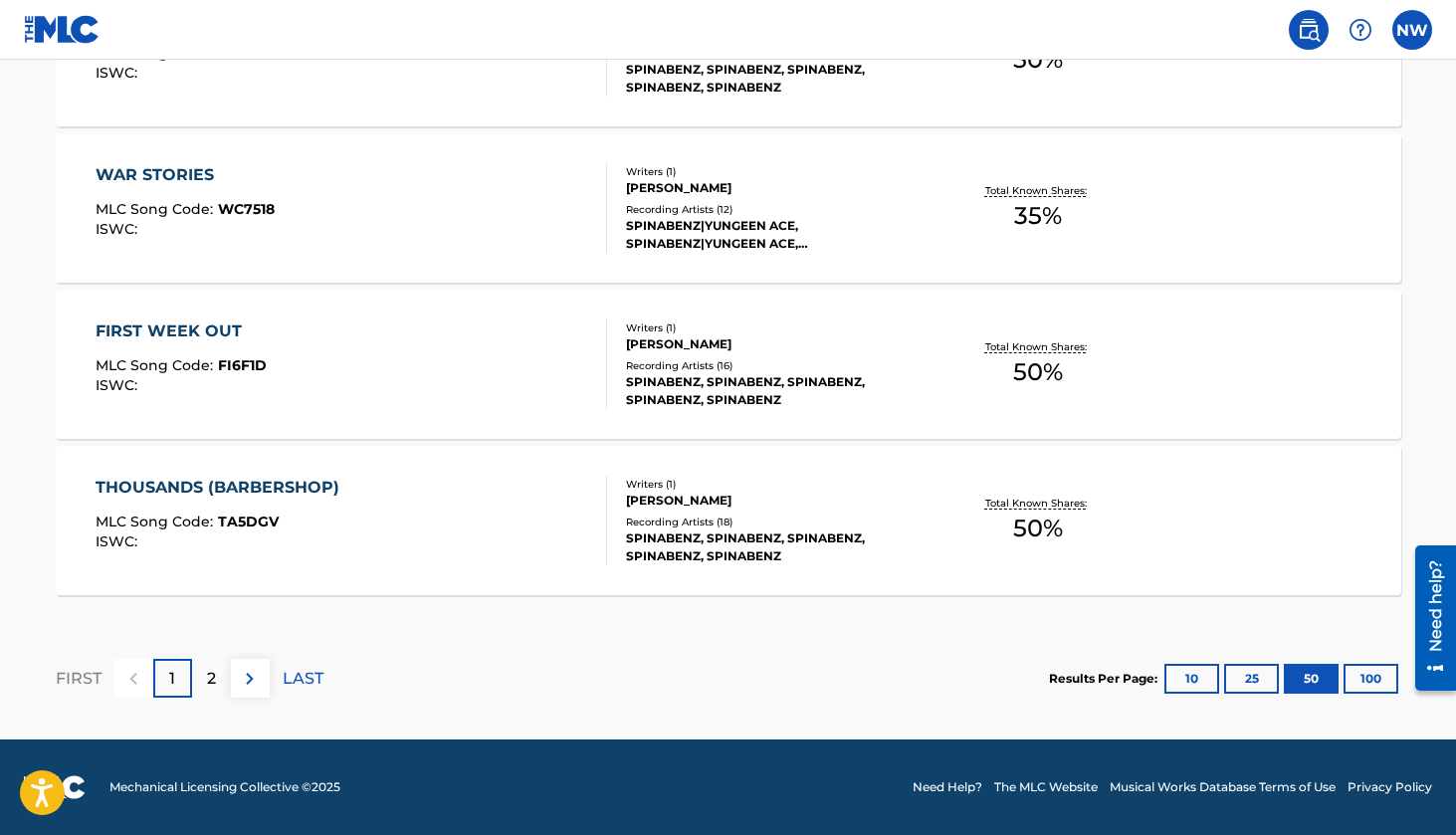 click on "100" at bounding box center (1370, 679) 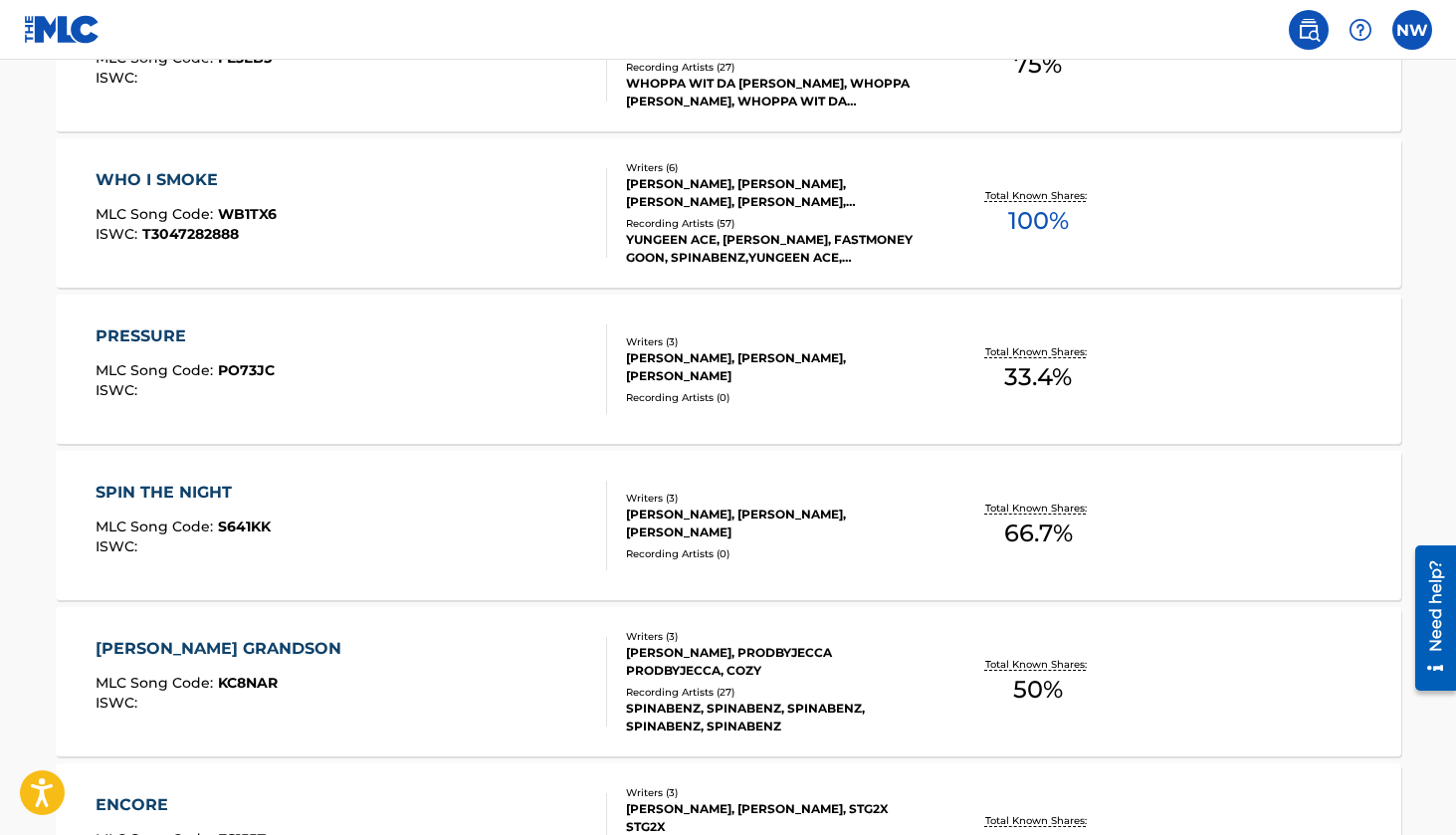 scroll, scrollTop: 11619, scrollLeft: 0, axis: vertical 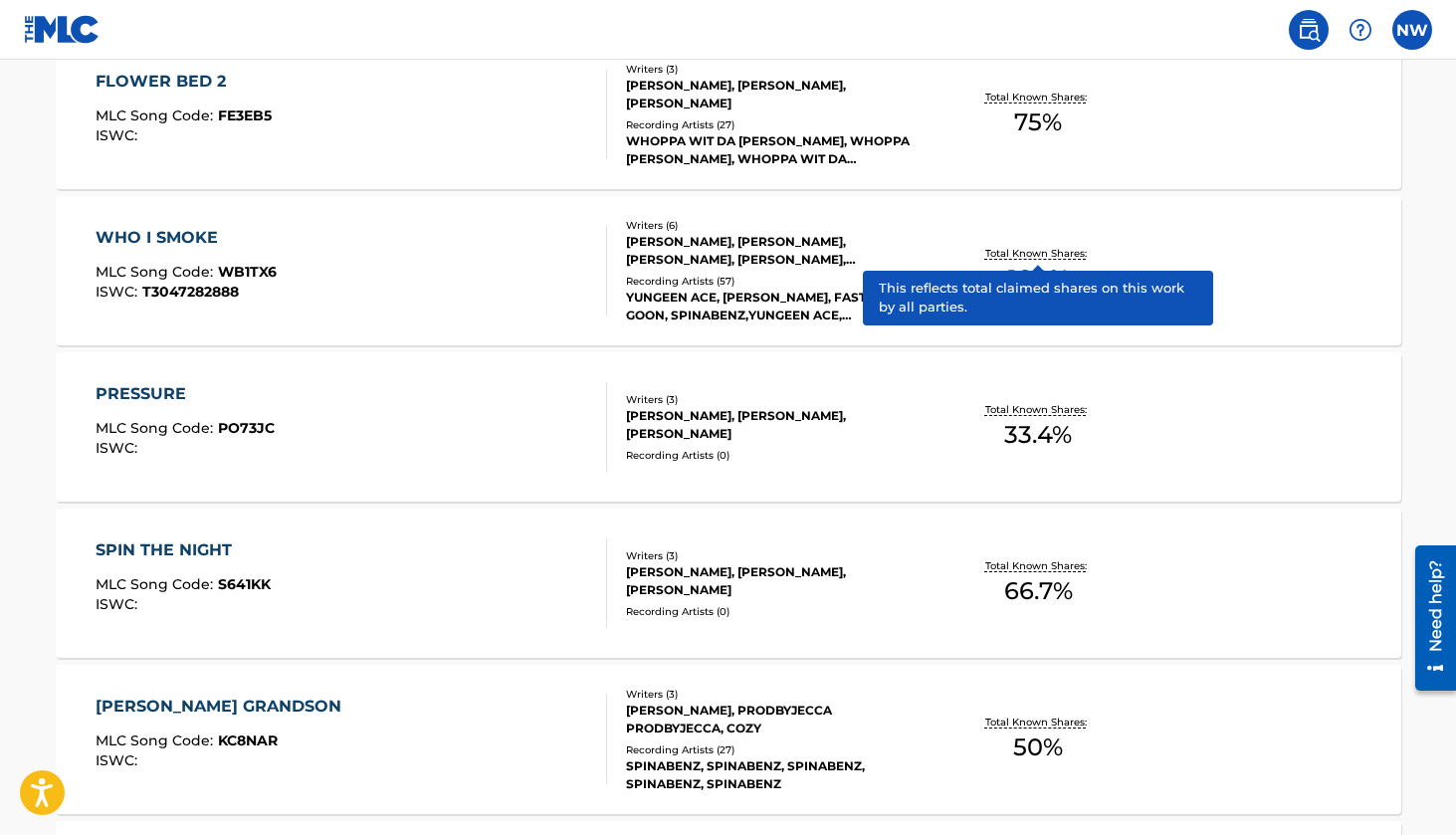 click on "Total Known Shares:" at bounding box center [1038, 253] 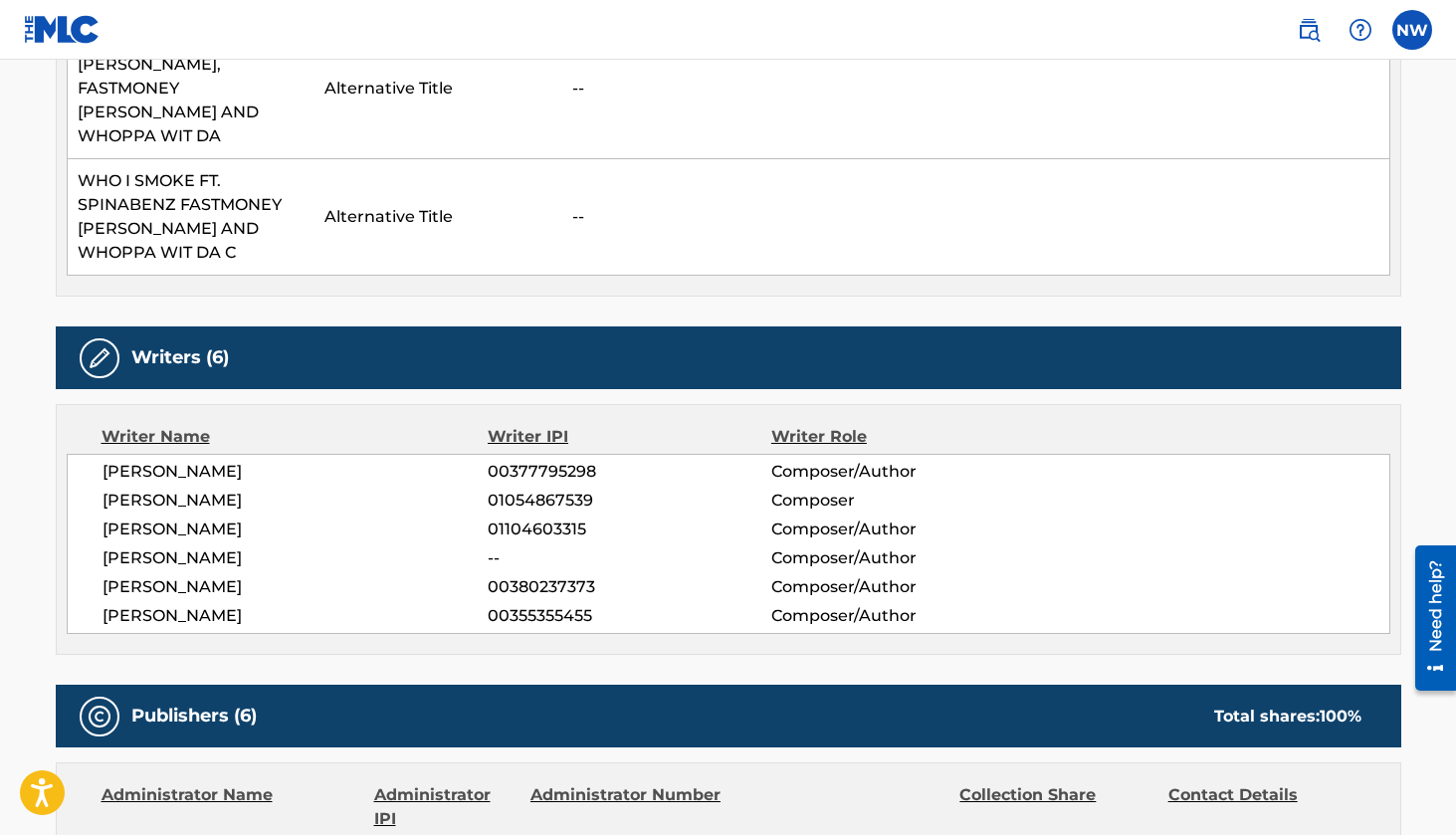 scroll, scrollTop: 681, scrollLeft: 0, axis: vertical 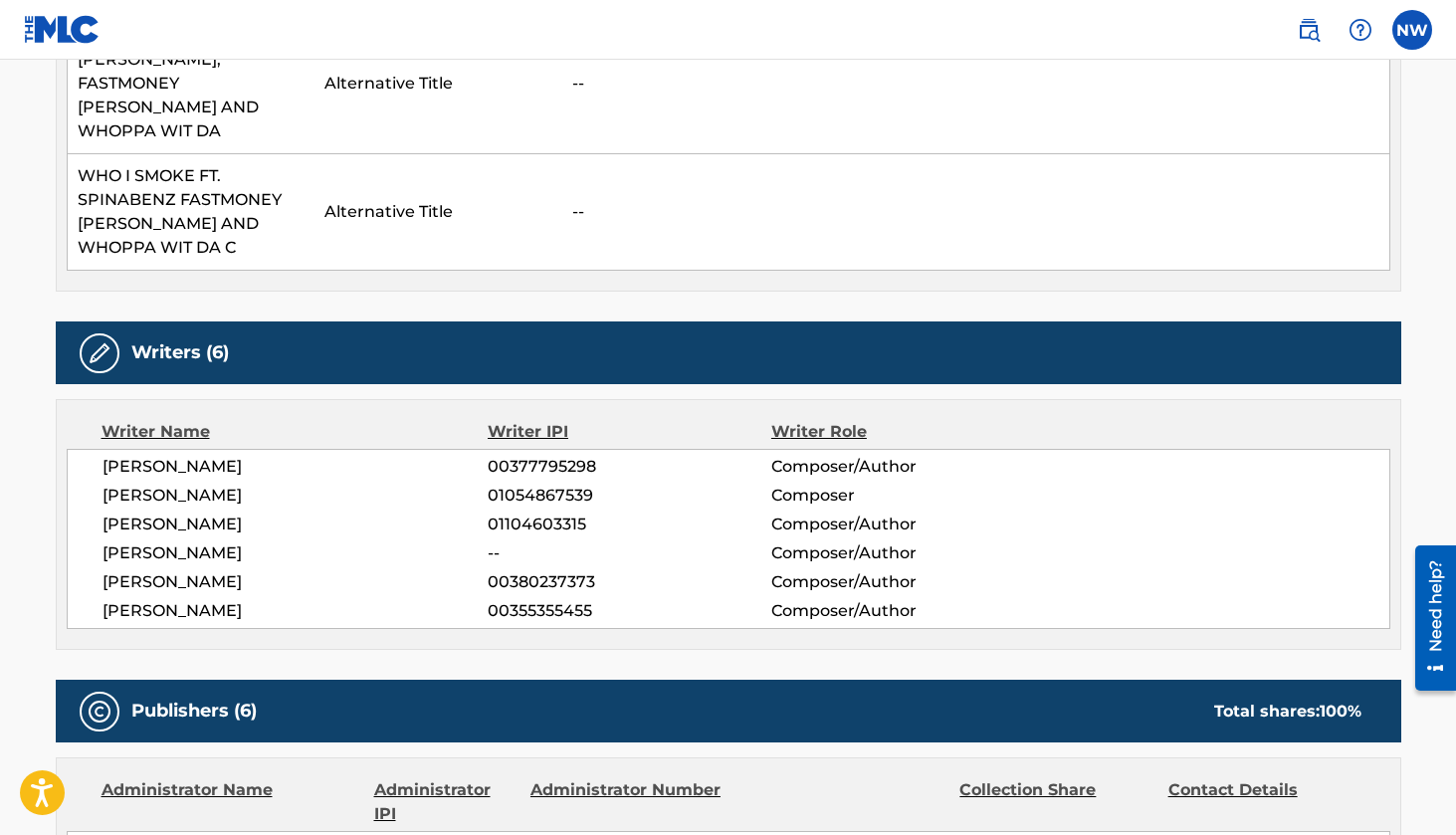 drag, startPoint x: 596, startPoint y: 441, endPoint x: 581, endPoint y: 439, distance: 15.132746 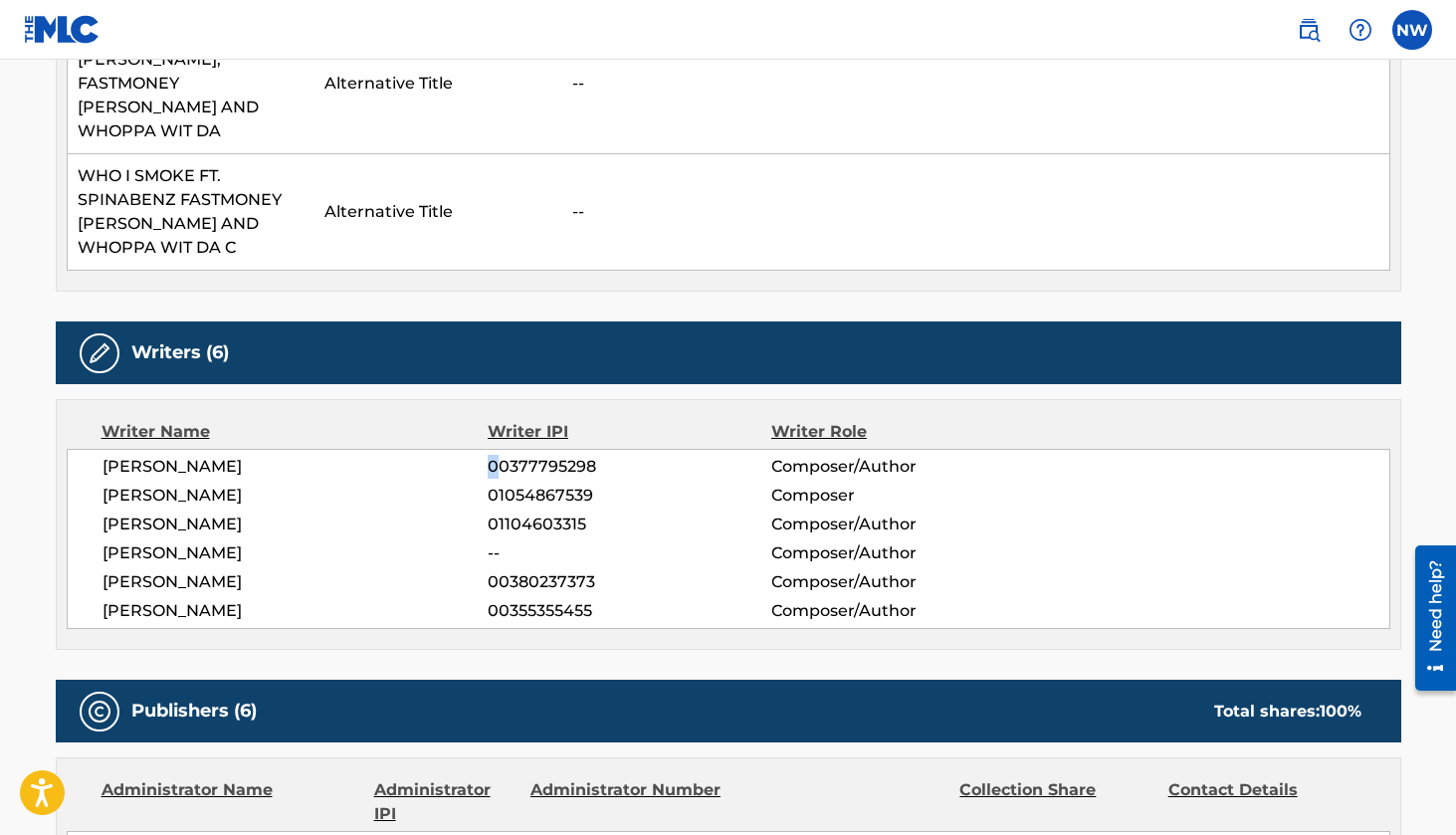 drag, startPoint x: 491, startPoint y: 442, endPoint x: 503, endPoint y: 444, distance: 12.165525 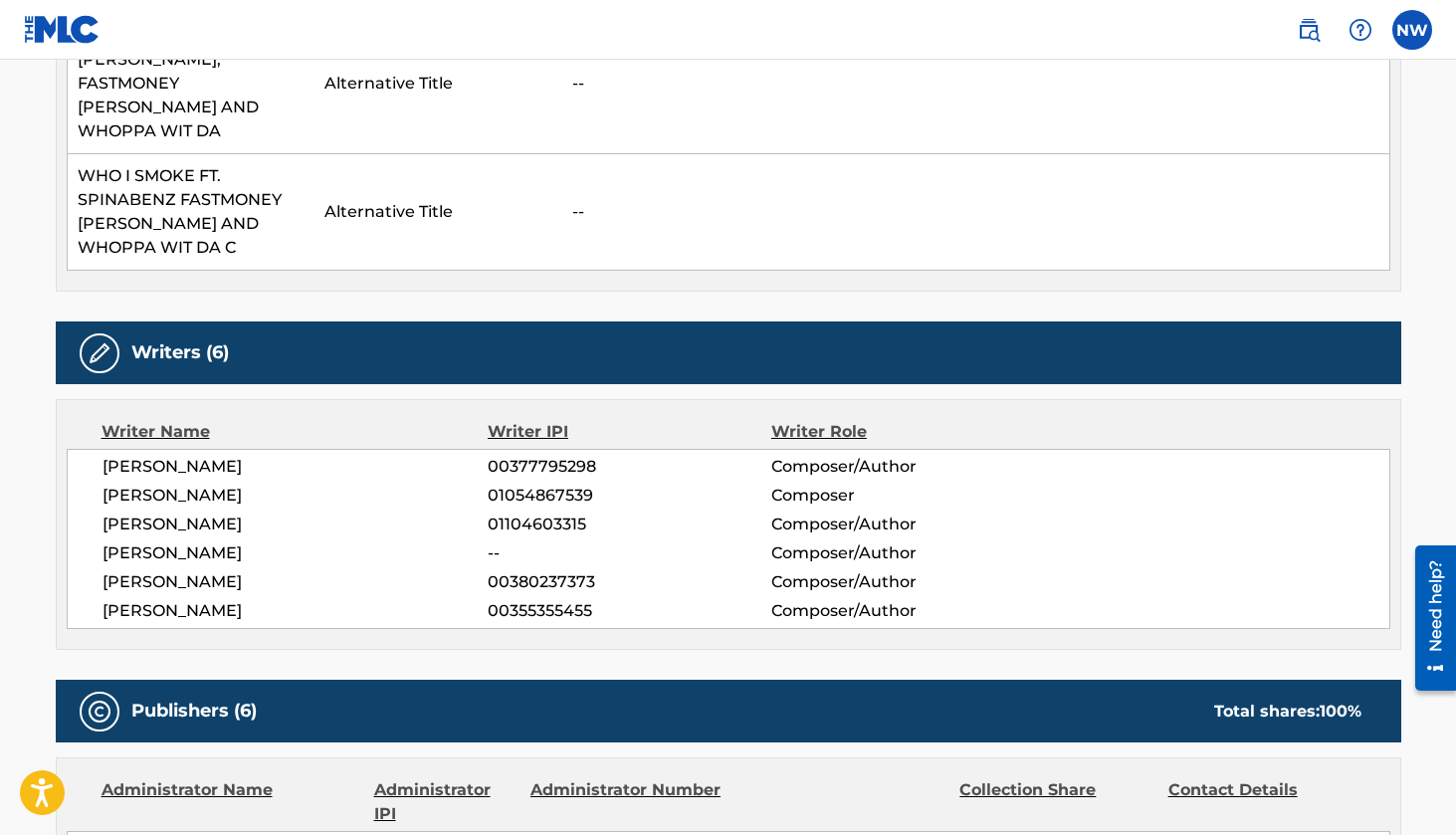 click on "[PERSON_NAME]" at bounding box center [296, 467] 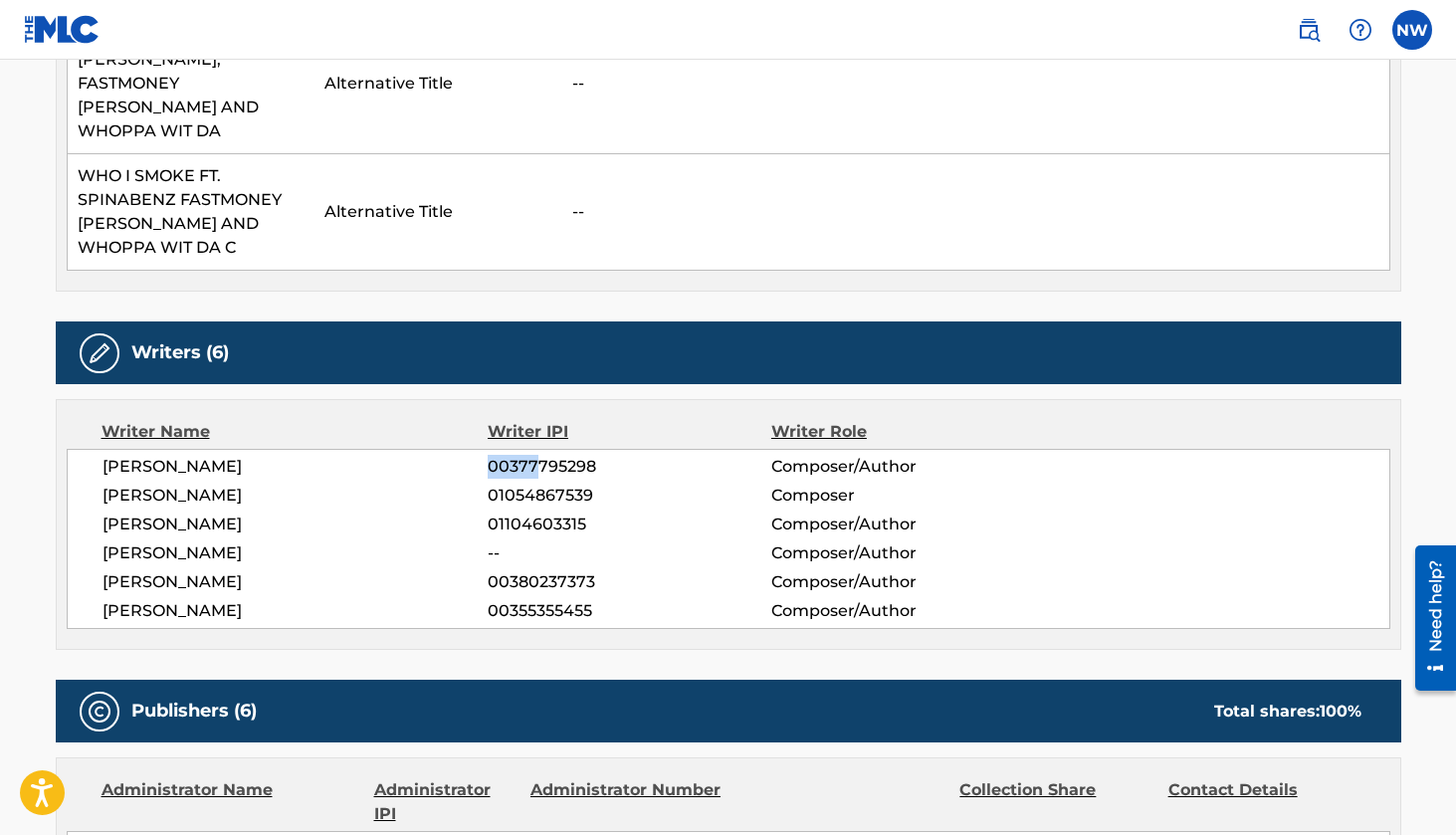 drag, startPoint x: 481, startPoint y: 441, endPoint x: 538, endPoint y: 425, distance: 59.20304 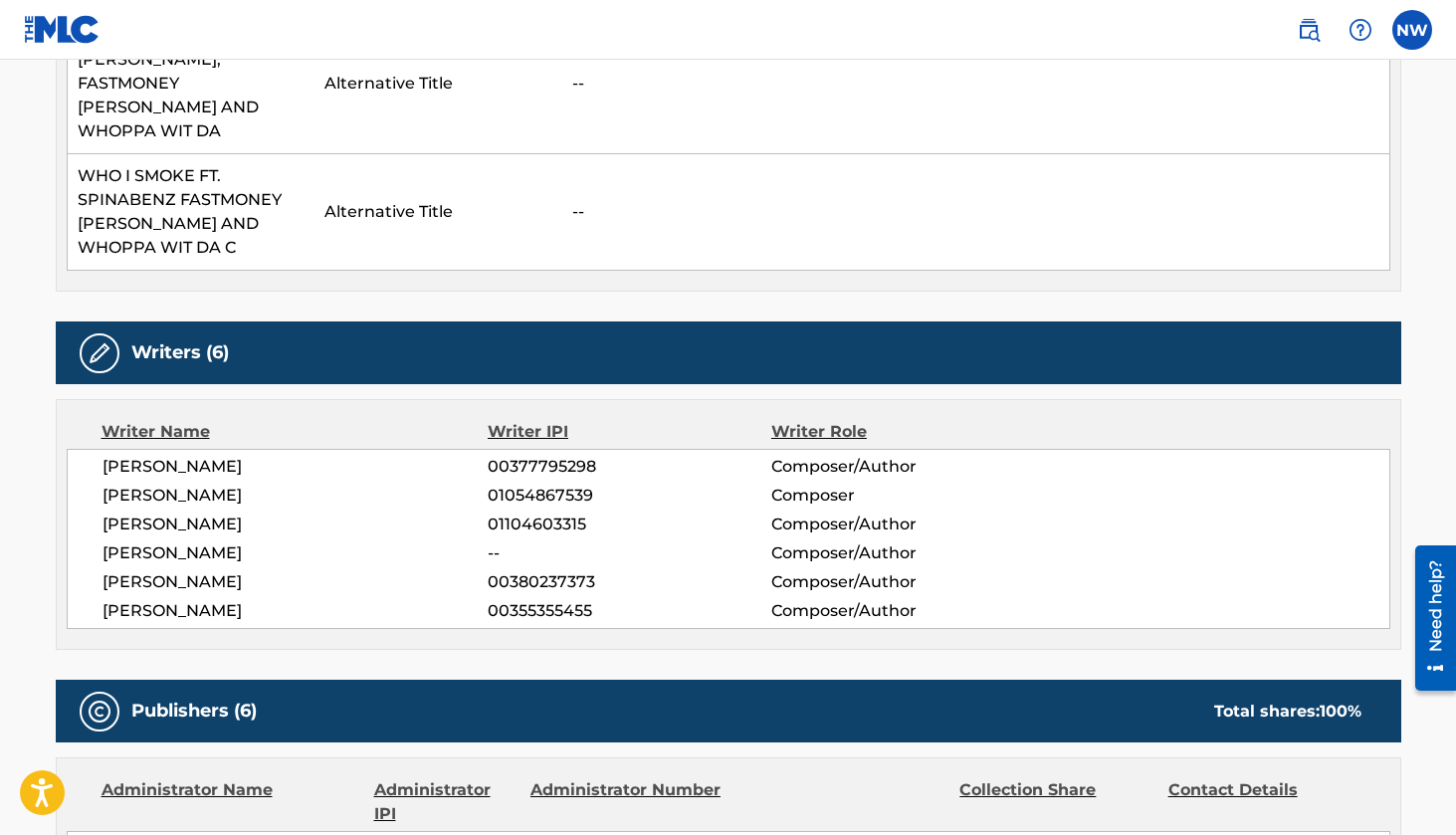 click on "[PERSON_NAME]" at bounding box center [296, 467] 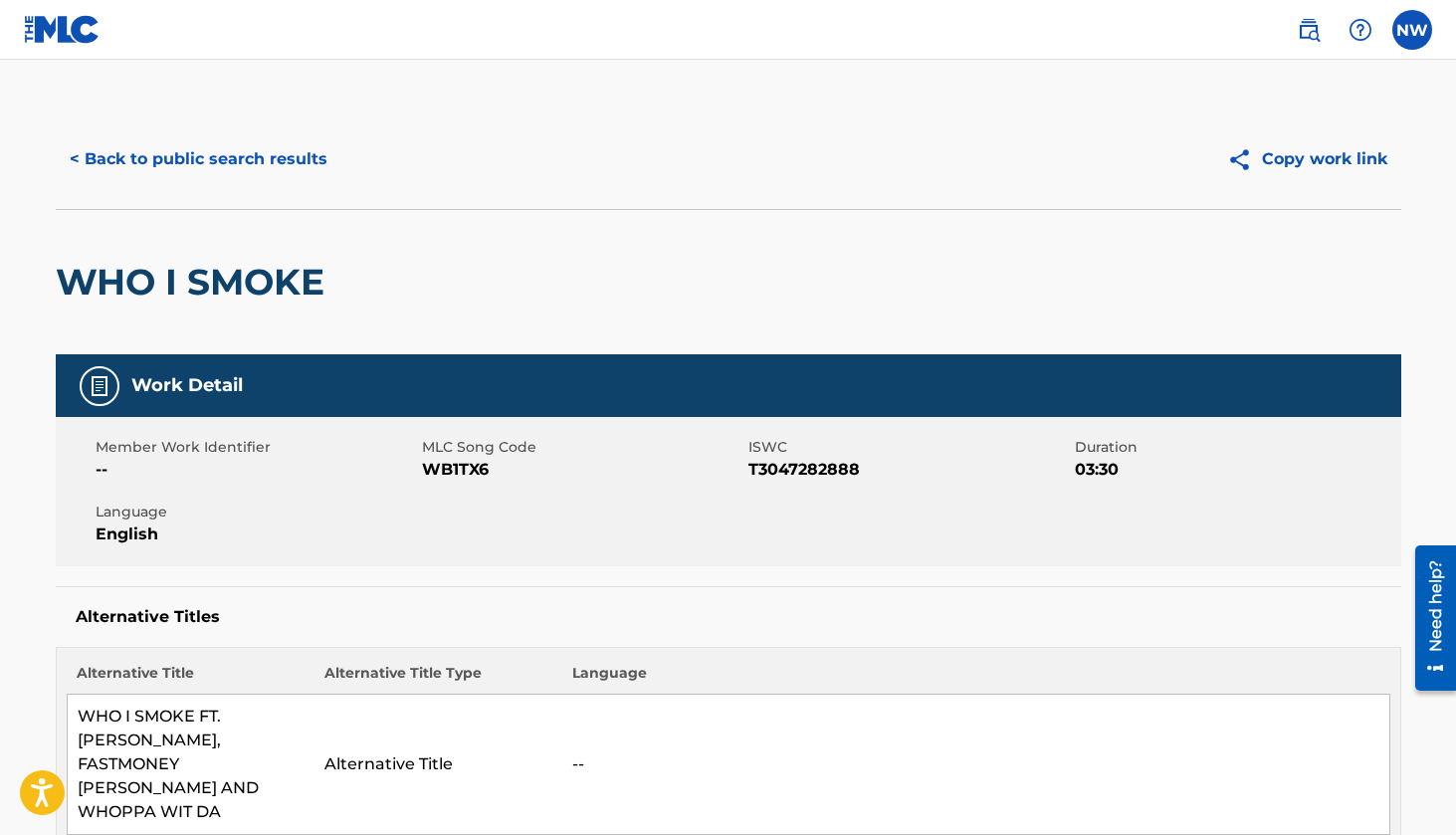 scroll, scrollTop: 0, scrollLeft: 0, axis: both 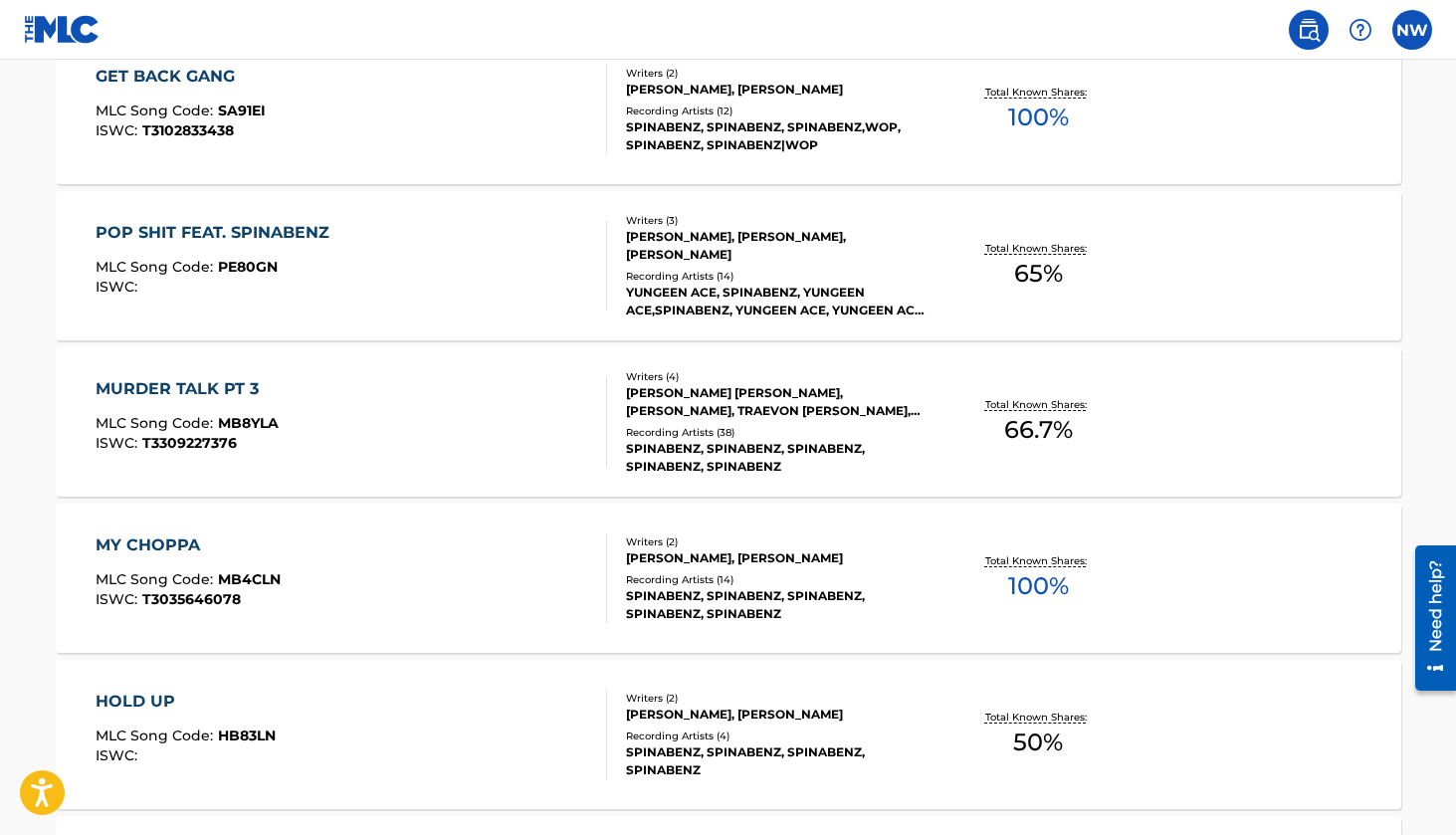 click on "Total Known Shares: 66.7 %" at bounding box center (1038, 422) 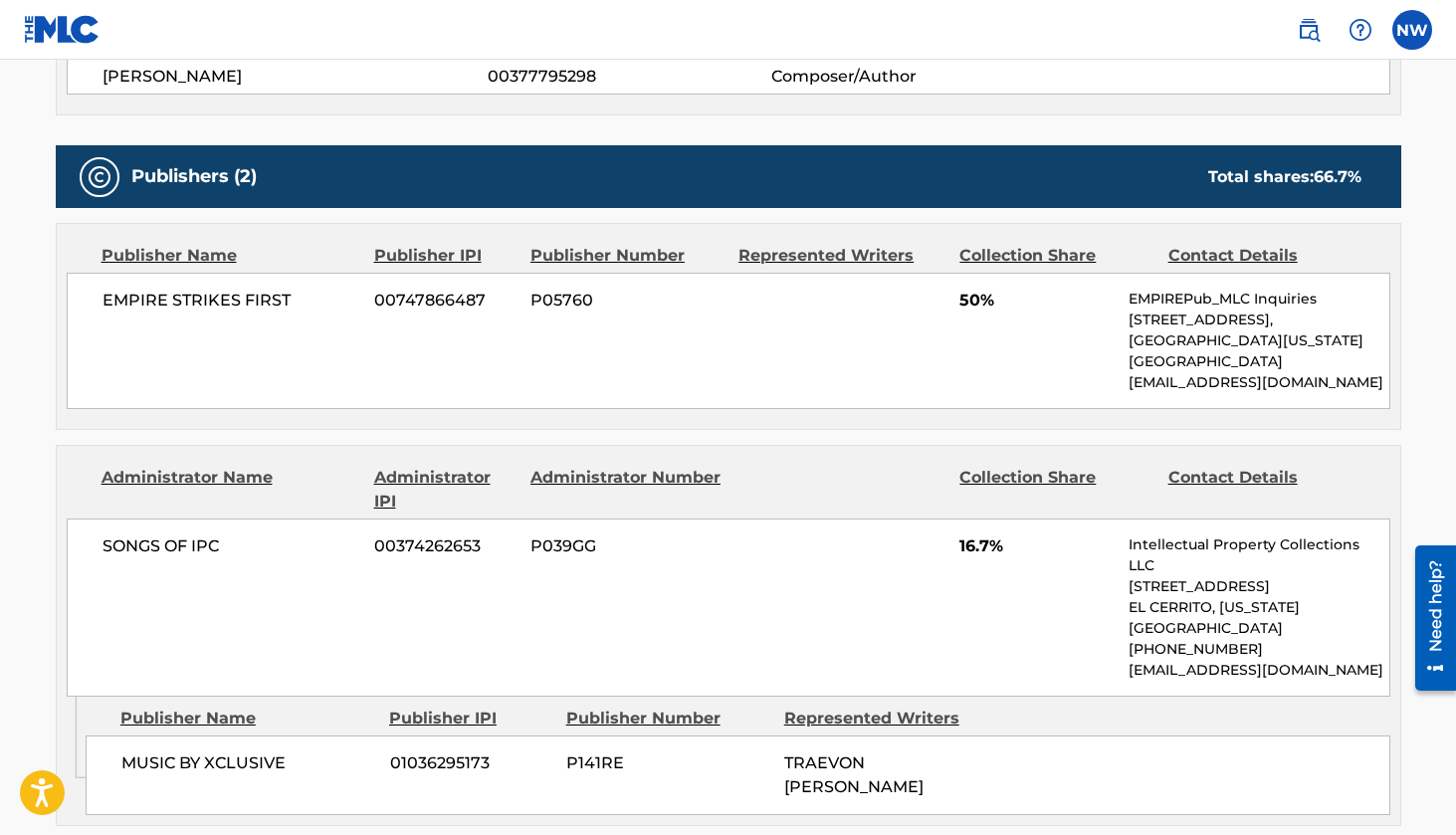 scroll, scrollTop: 950, scrollLeft: 0, axis: vertical 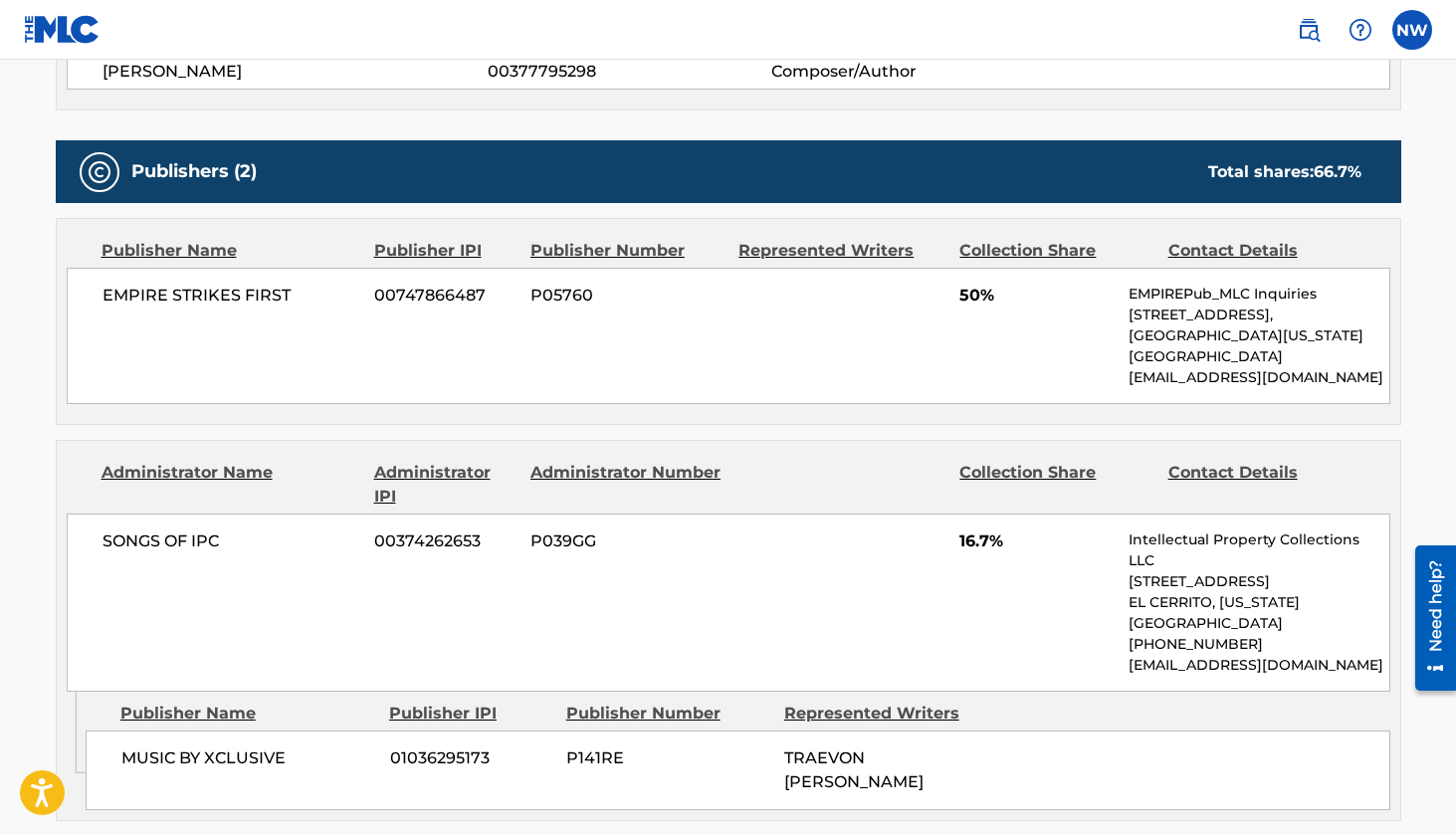click at bounding box center [1412, 30] 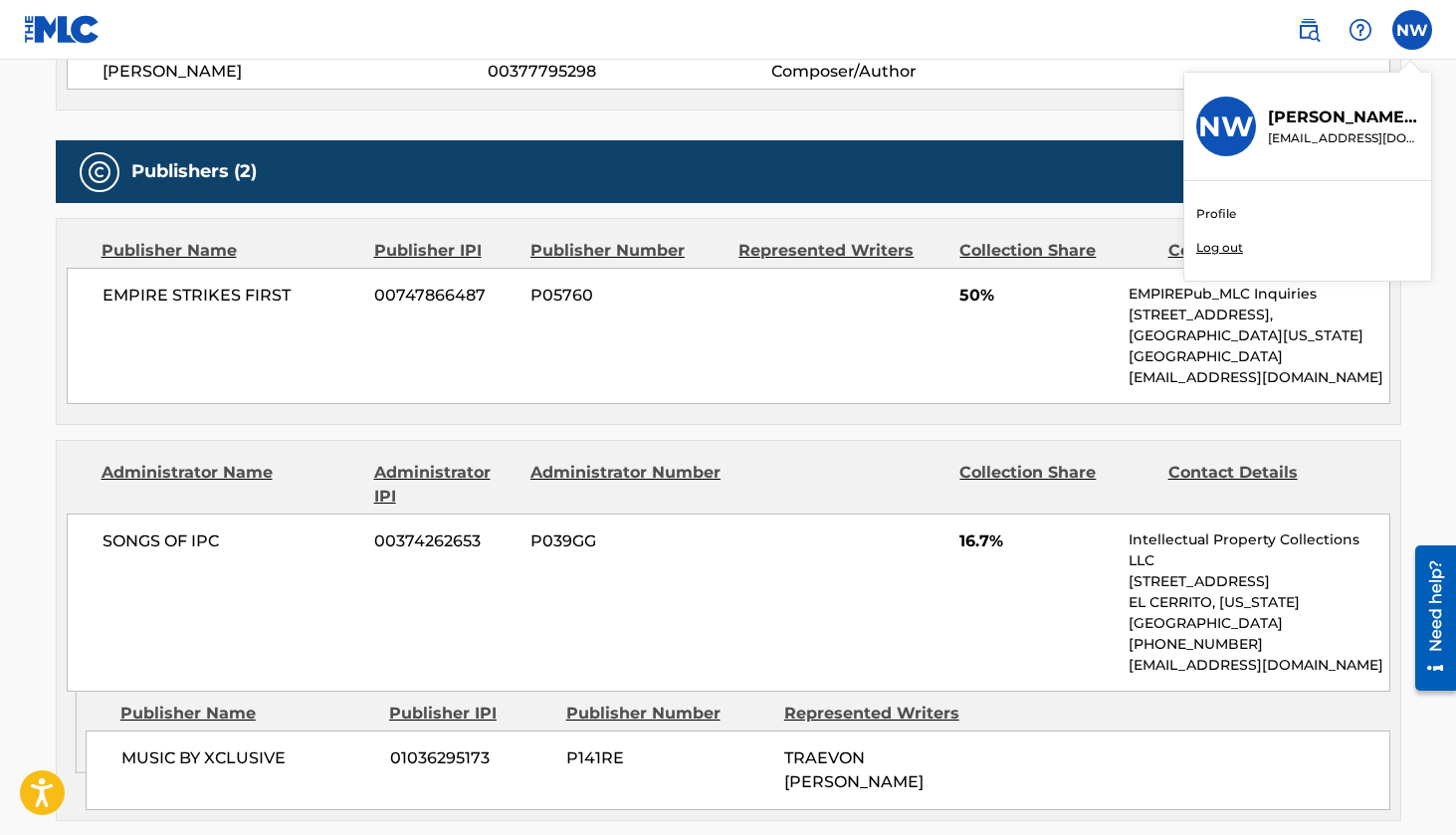 click on "NW" at bounding box center (1226, 126) 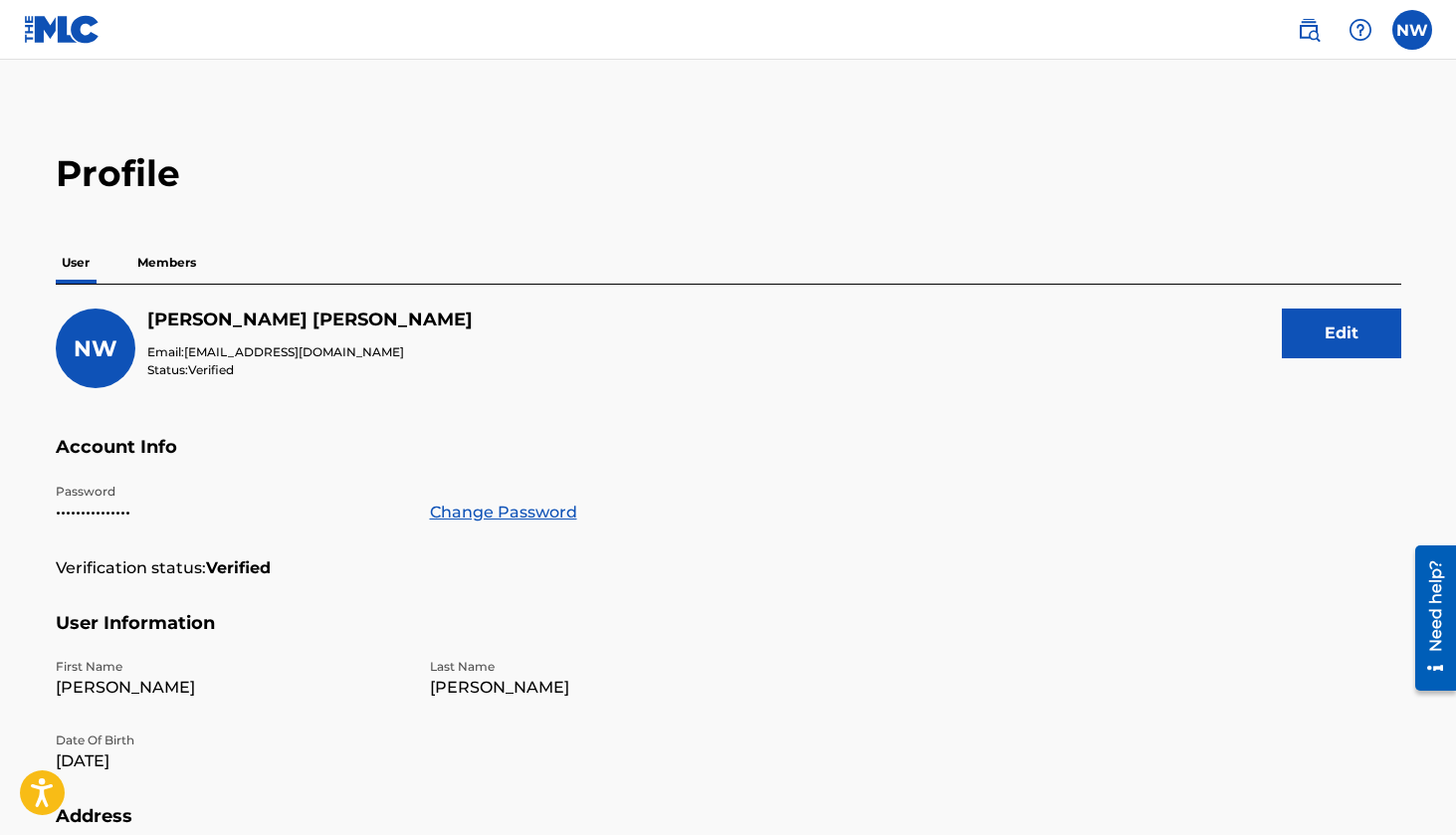 scroll, scrollTop: -1, scrollLeft: 0, axis: vertical 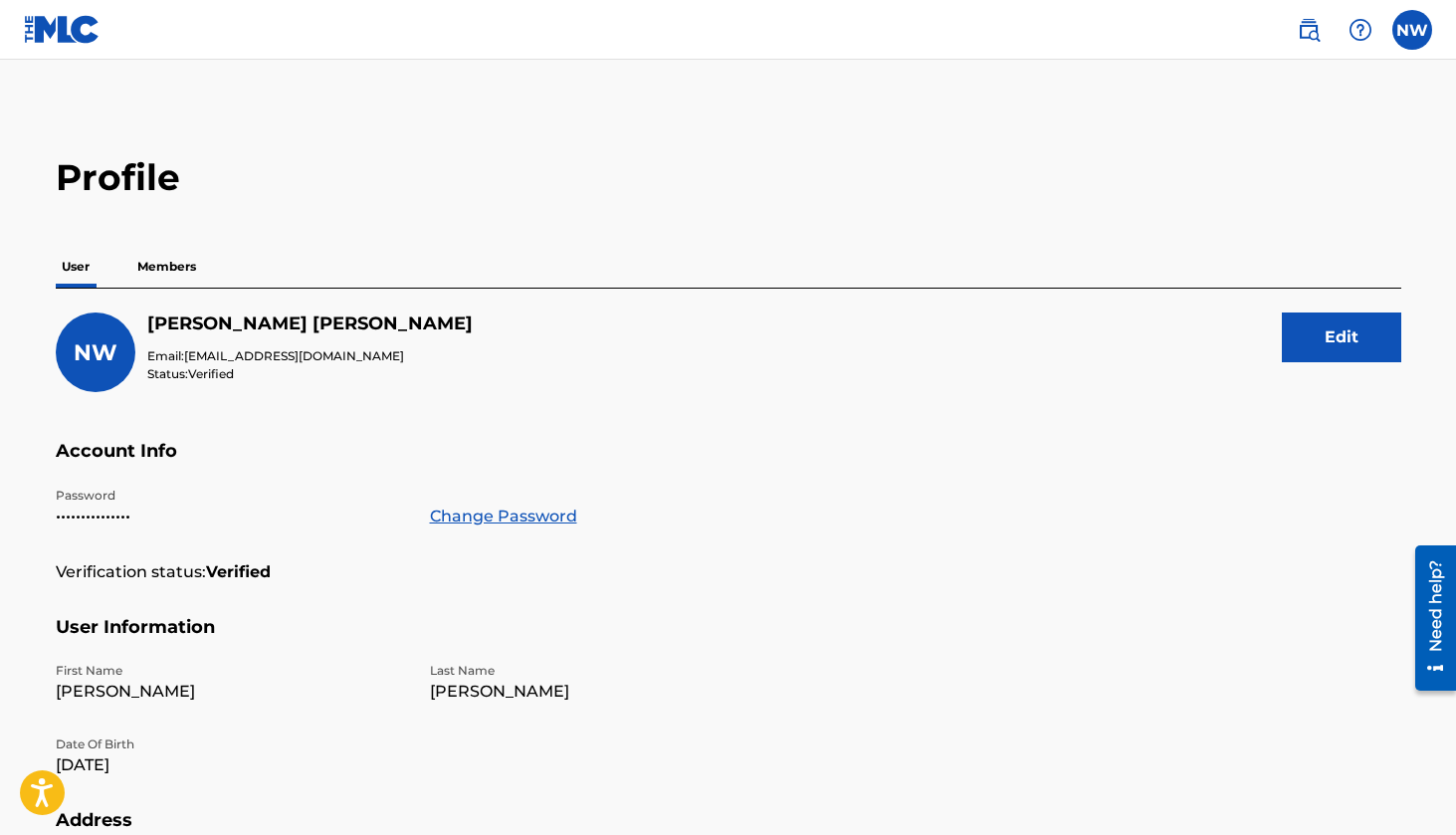 click on "Members" at bounding box center (166, 267) 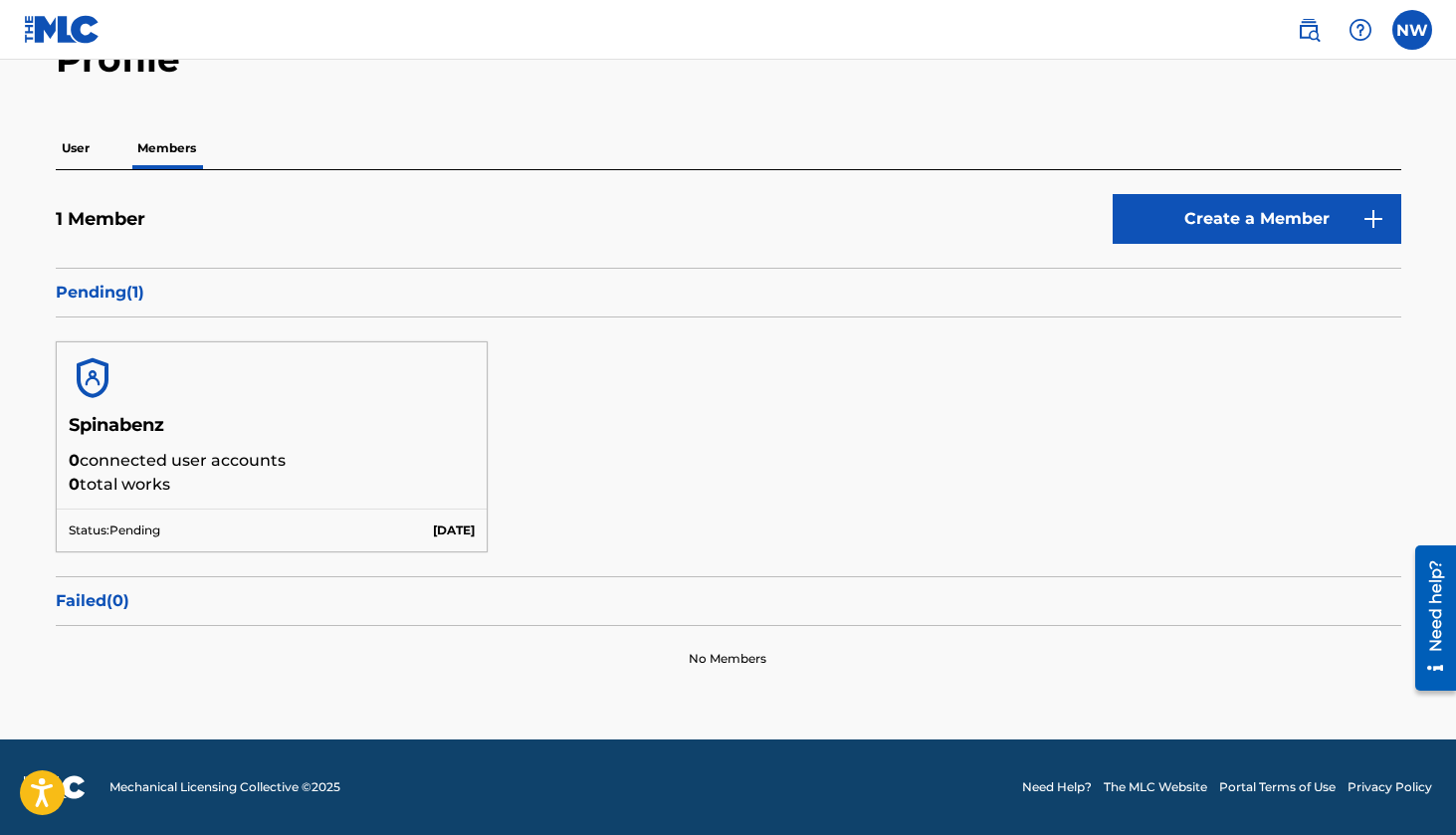 scroll, scrollTop: 117, scrollLeft: 0, axis: vertical 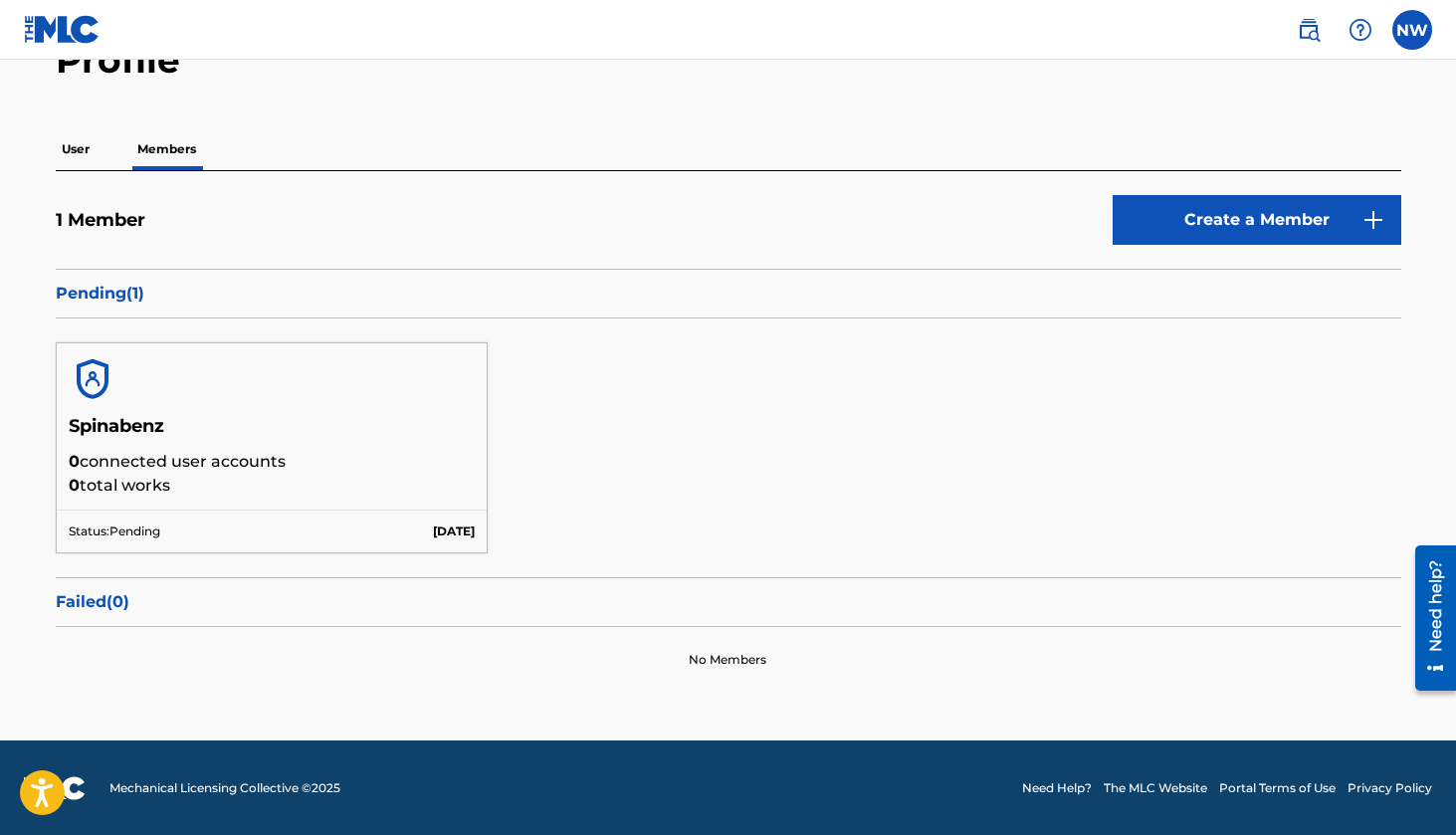 click at bounding box center [272, 379] 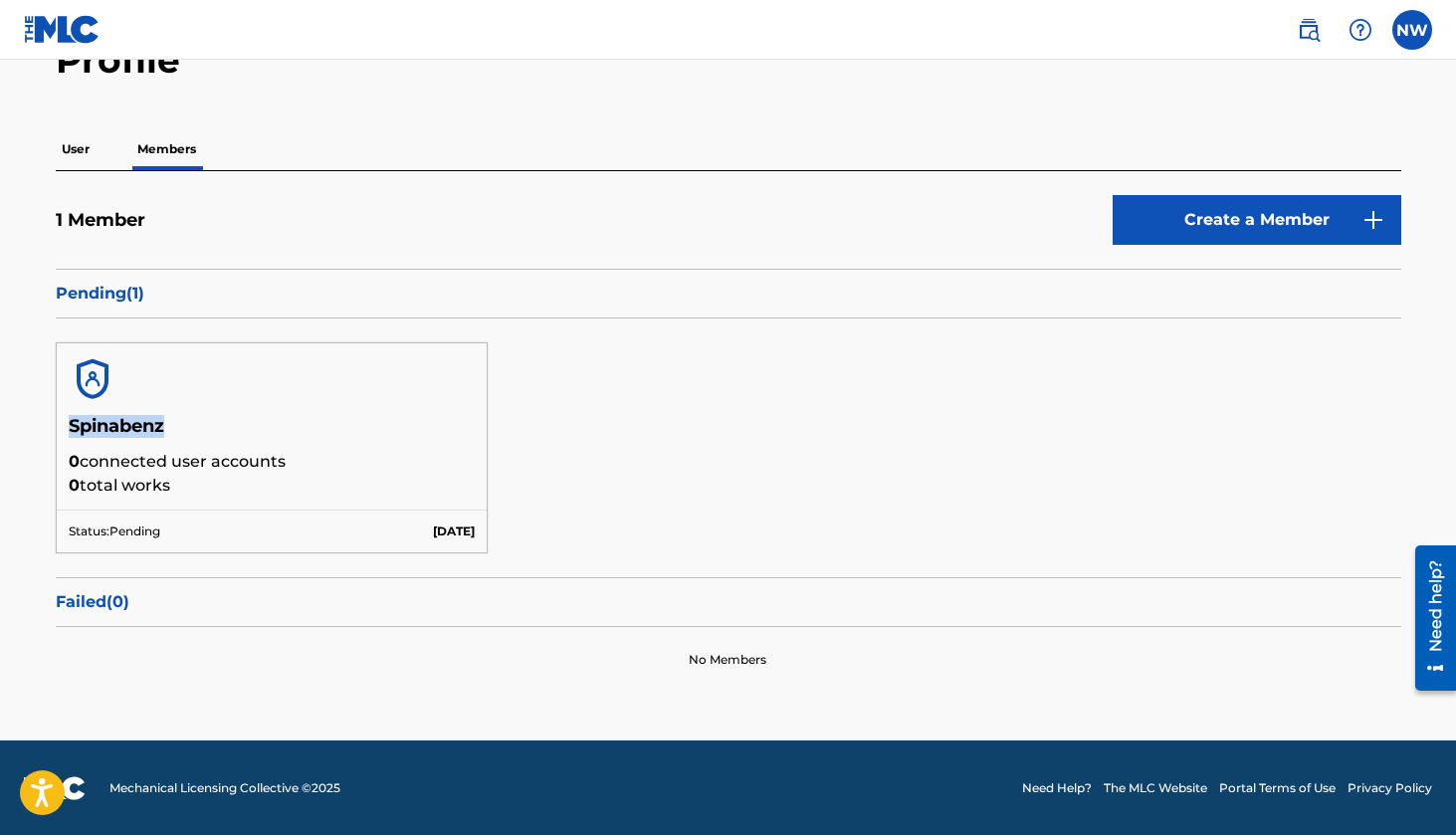click on "Spinabenz" at bounding box center [272, 432] 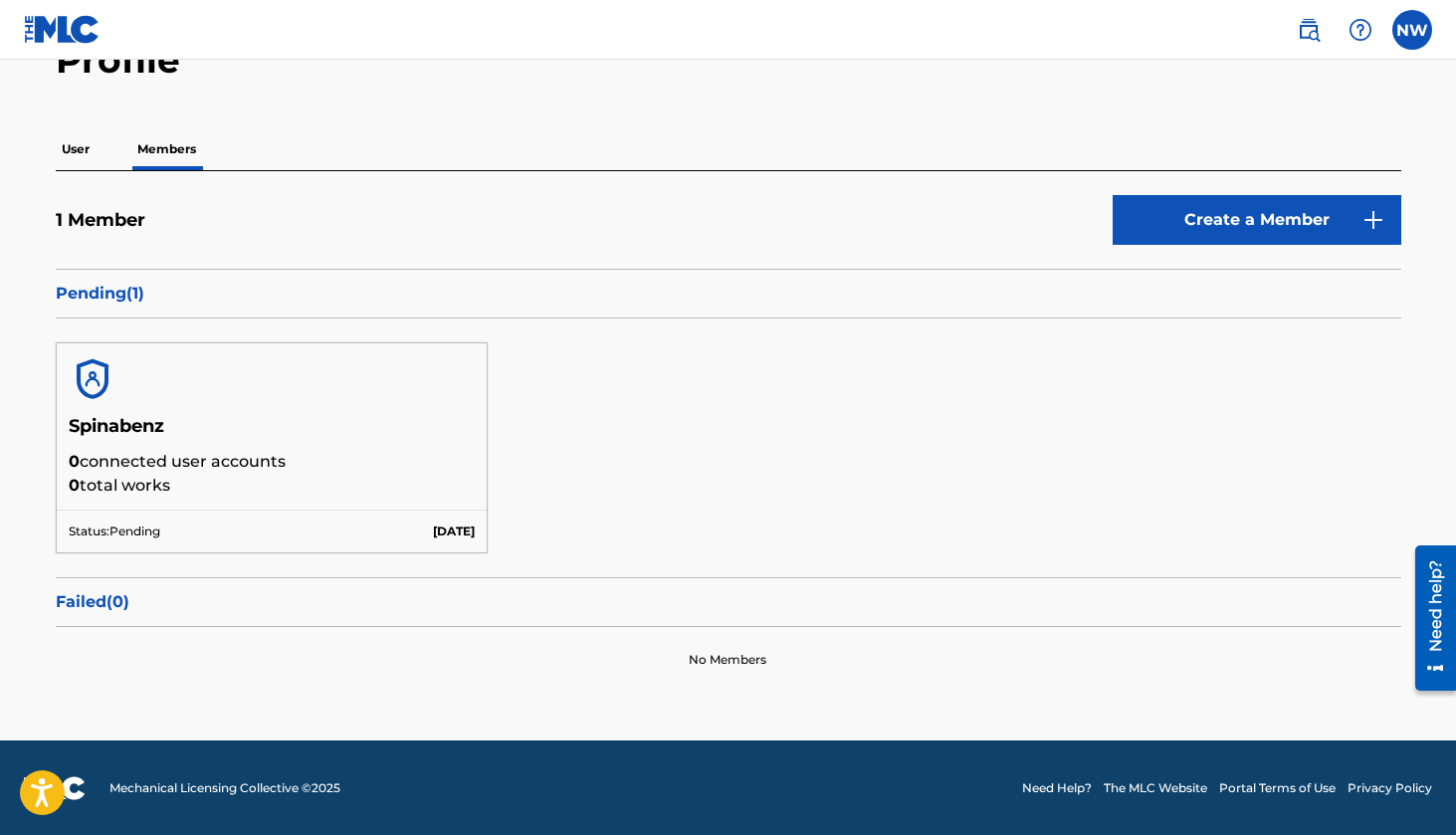 click on "Spinabenz 0  connected user accounts 0  total works Status:  Pending [DATE]" at bounding box center [728, 448] 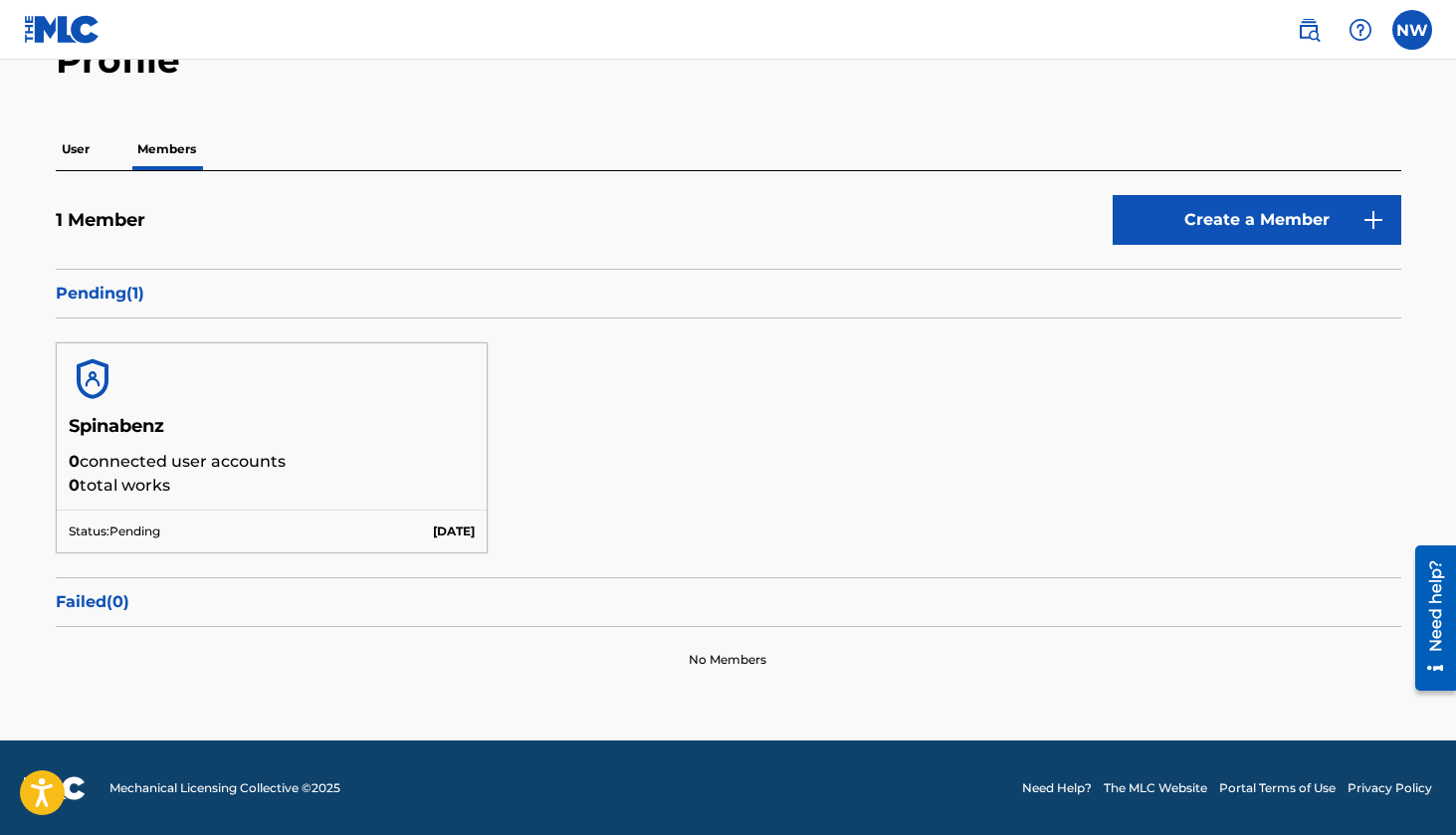 click on "User" at bounding box center [76, 149] 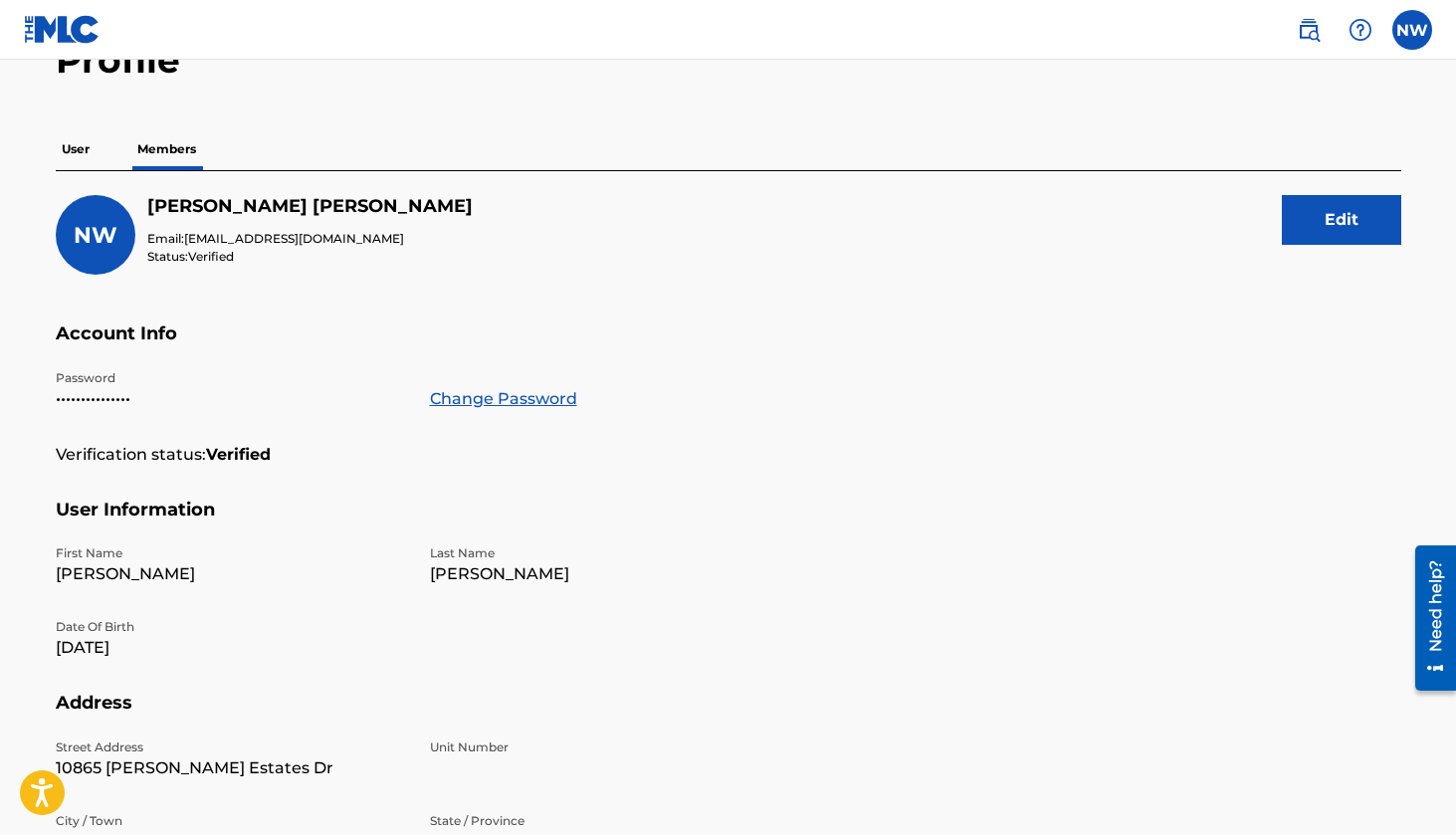 scroll, scrollTop: 0, scrollLeft: 0, axis: both 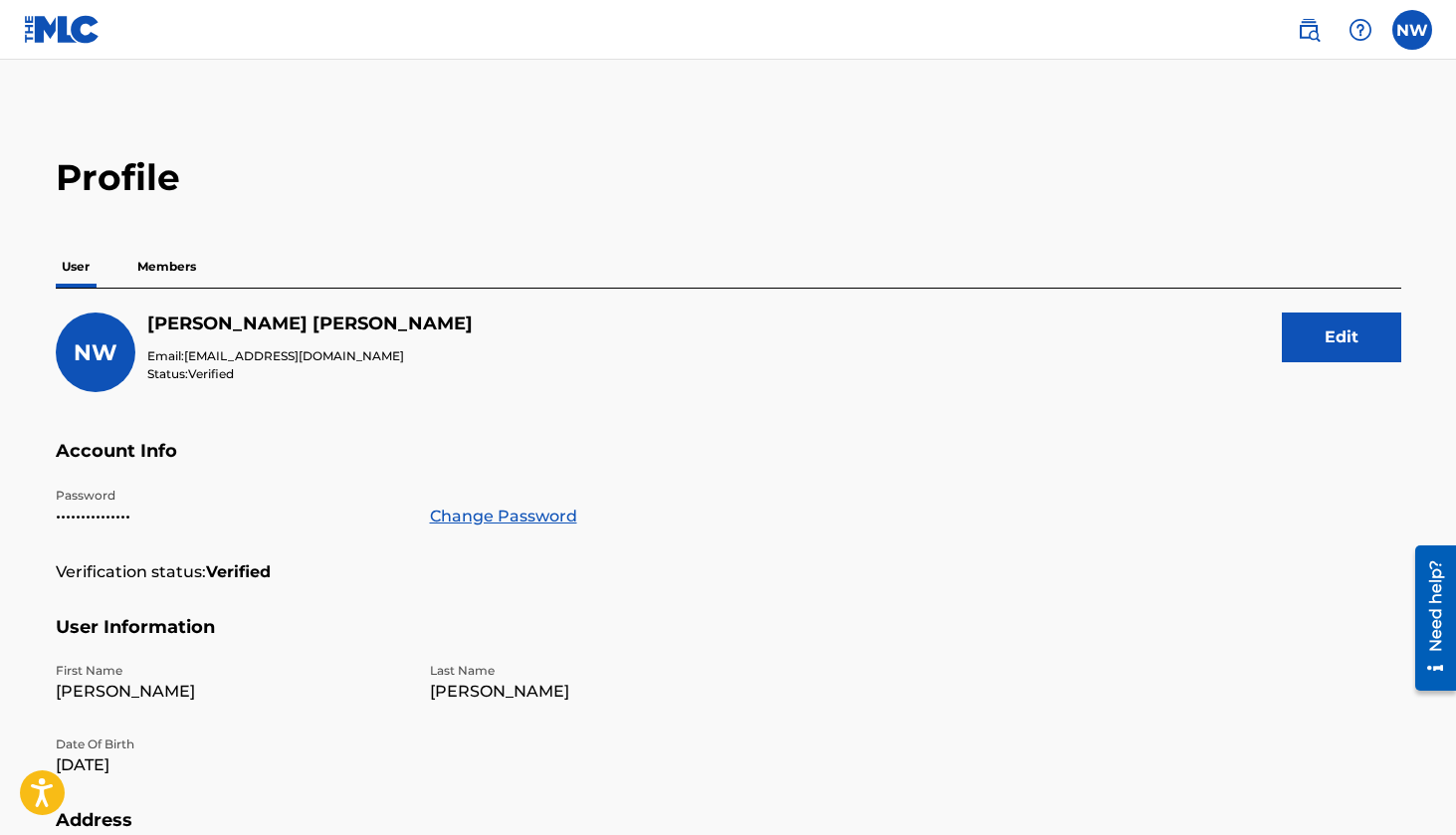 click at bounding box center (62, 29) 